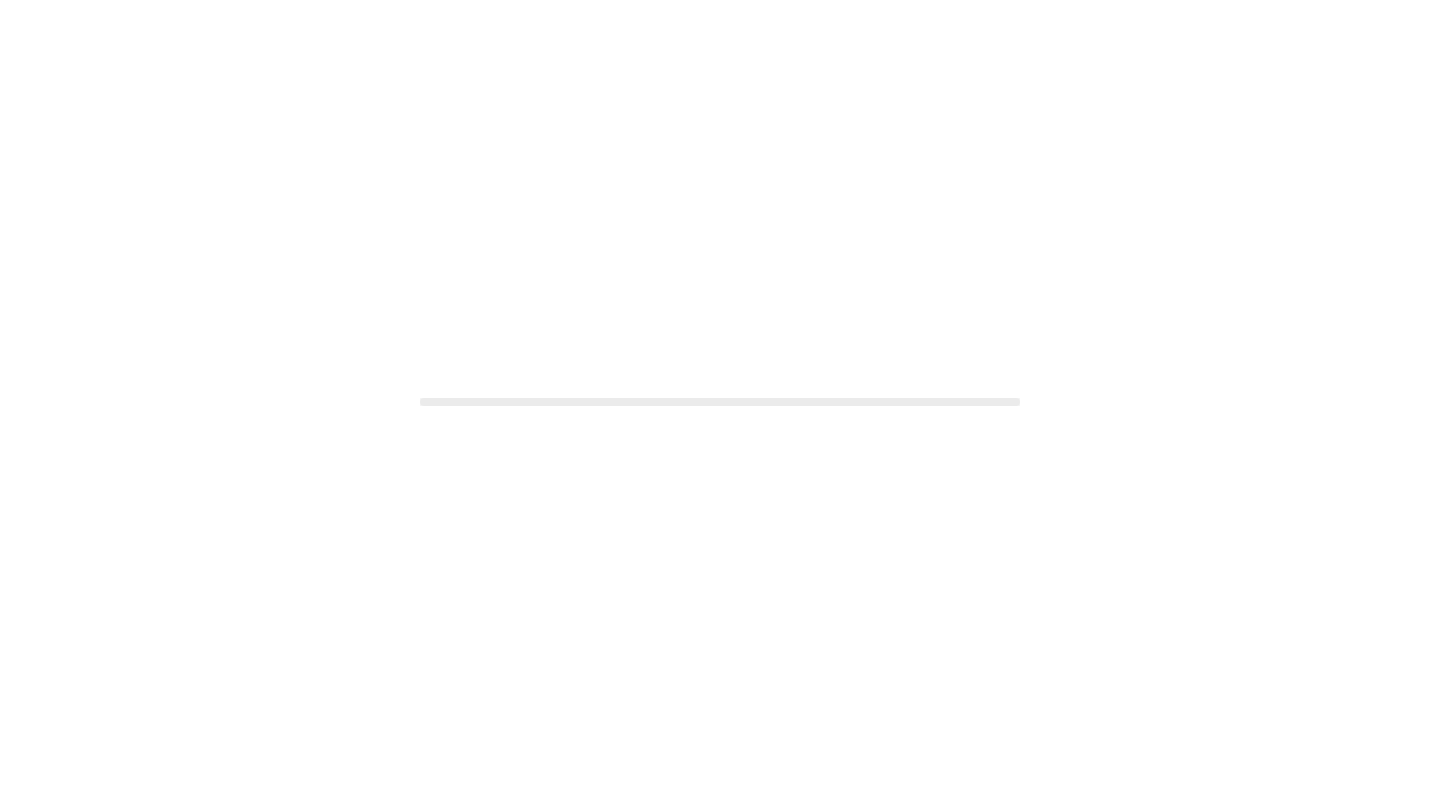 scroll, scrollTop: 0, scrollLeft: 0, axis: both 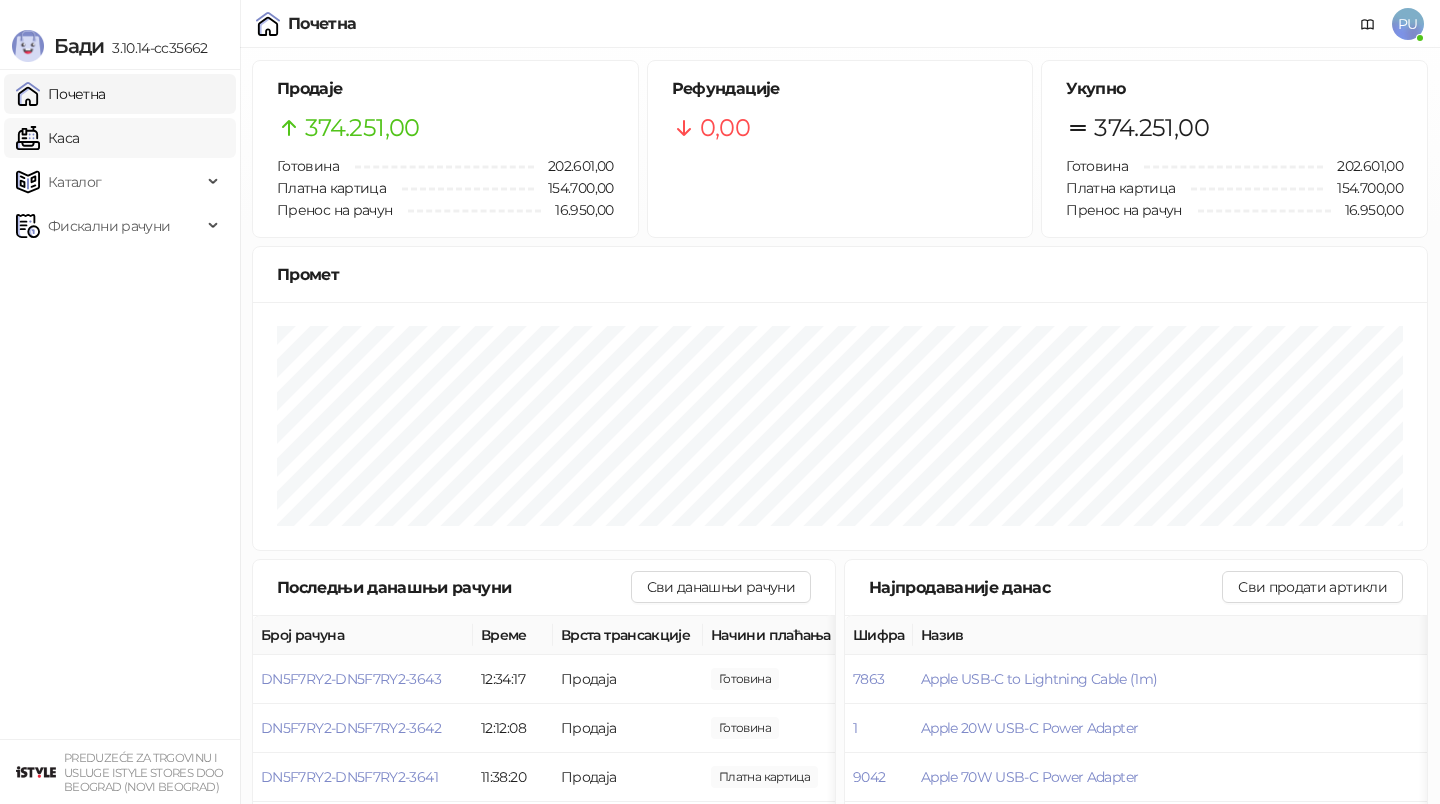 click on "Каса" at bounding box center [47, 138] 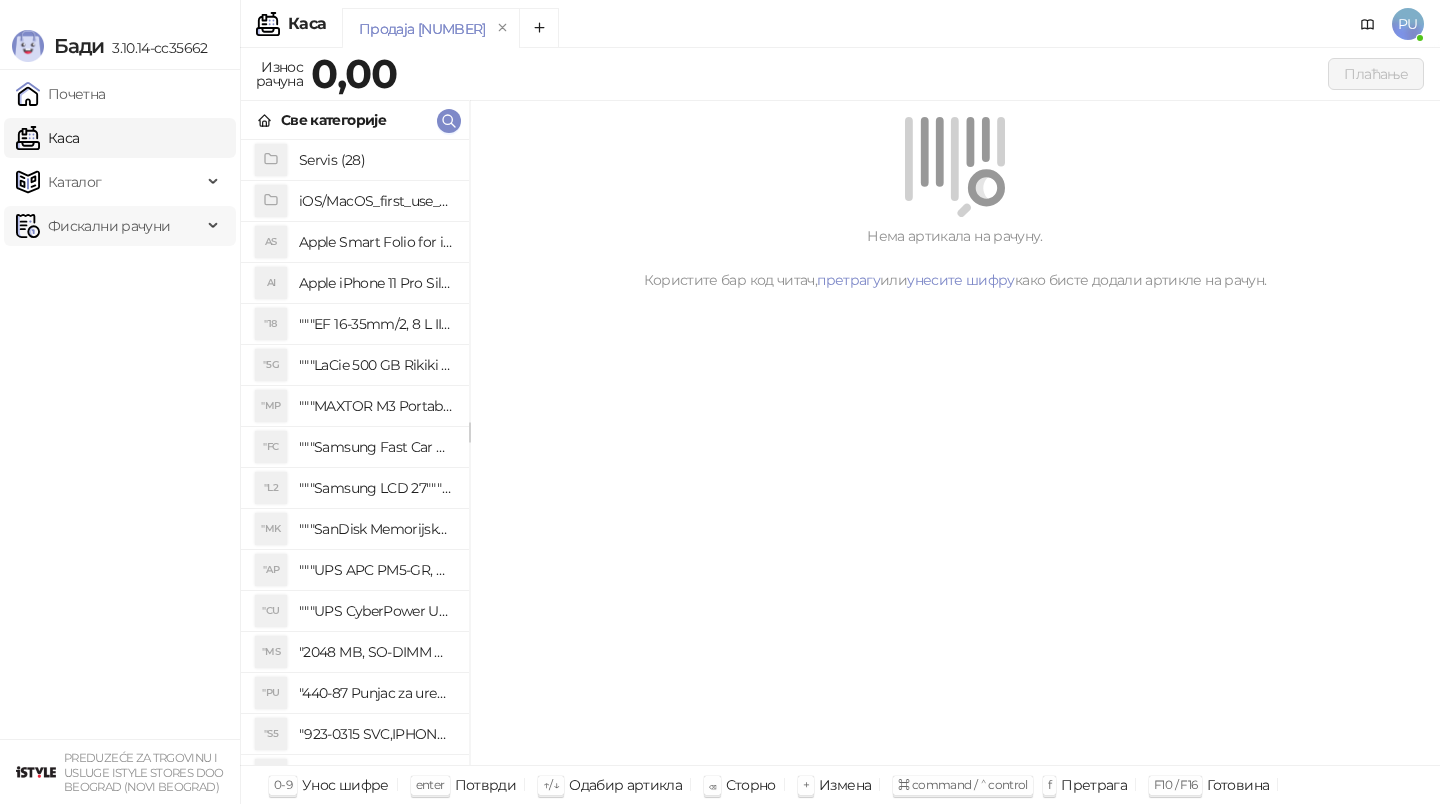 click on "Фискални рачуни" at bounding box center [109, 226] 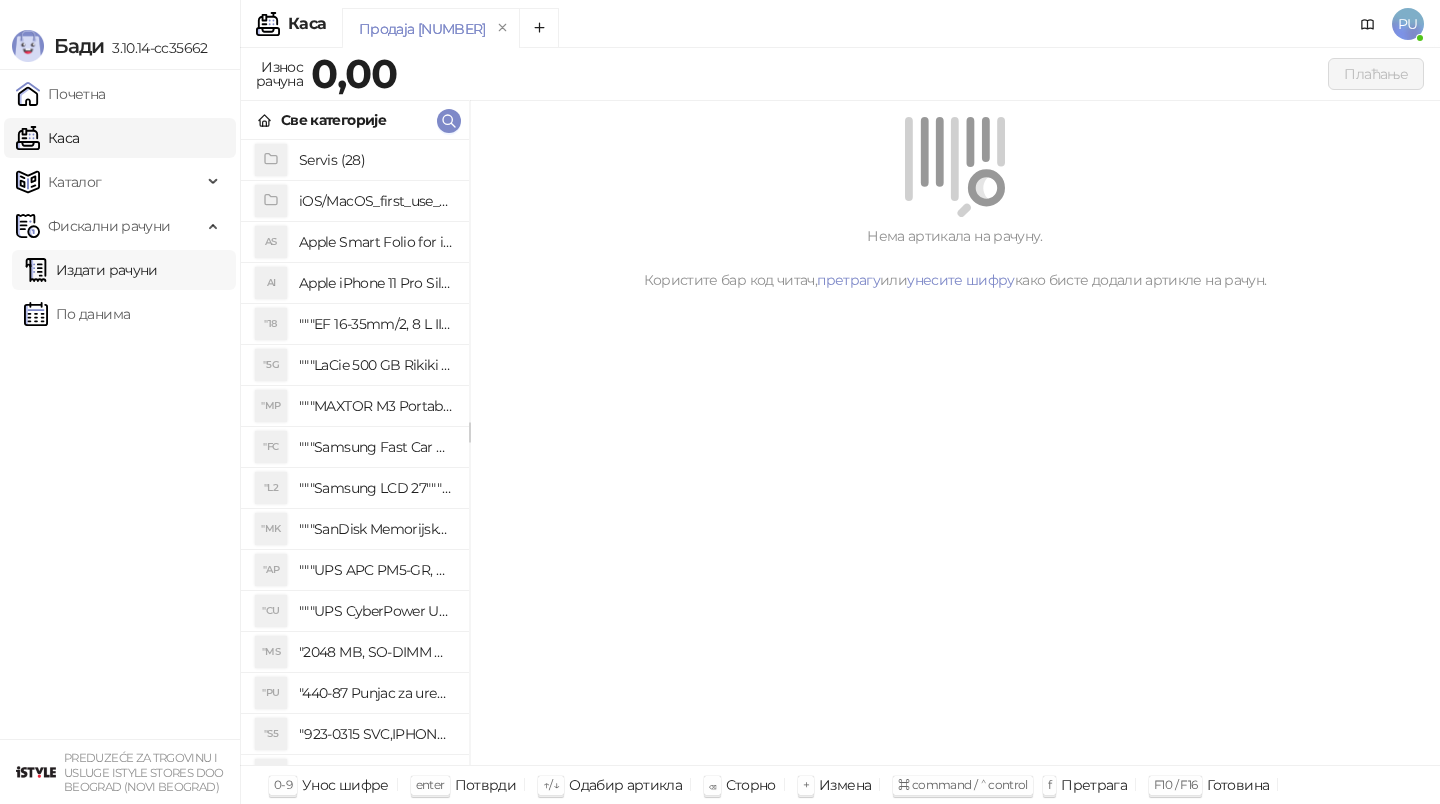 click on "Издати рачуни" at bounding box center (91, 270) 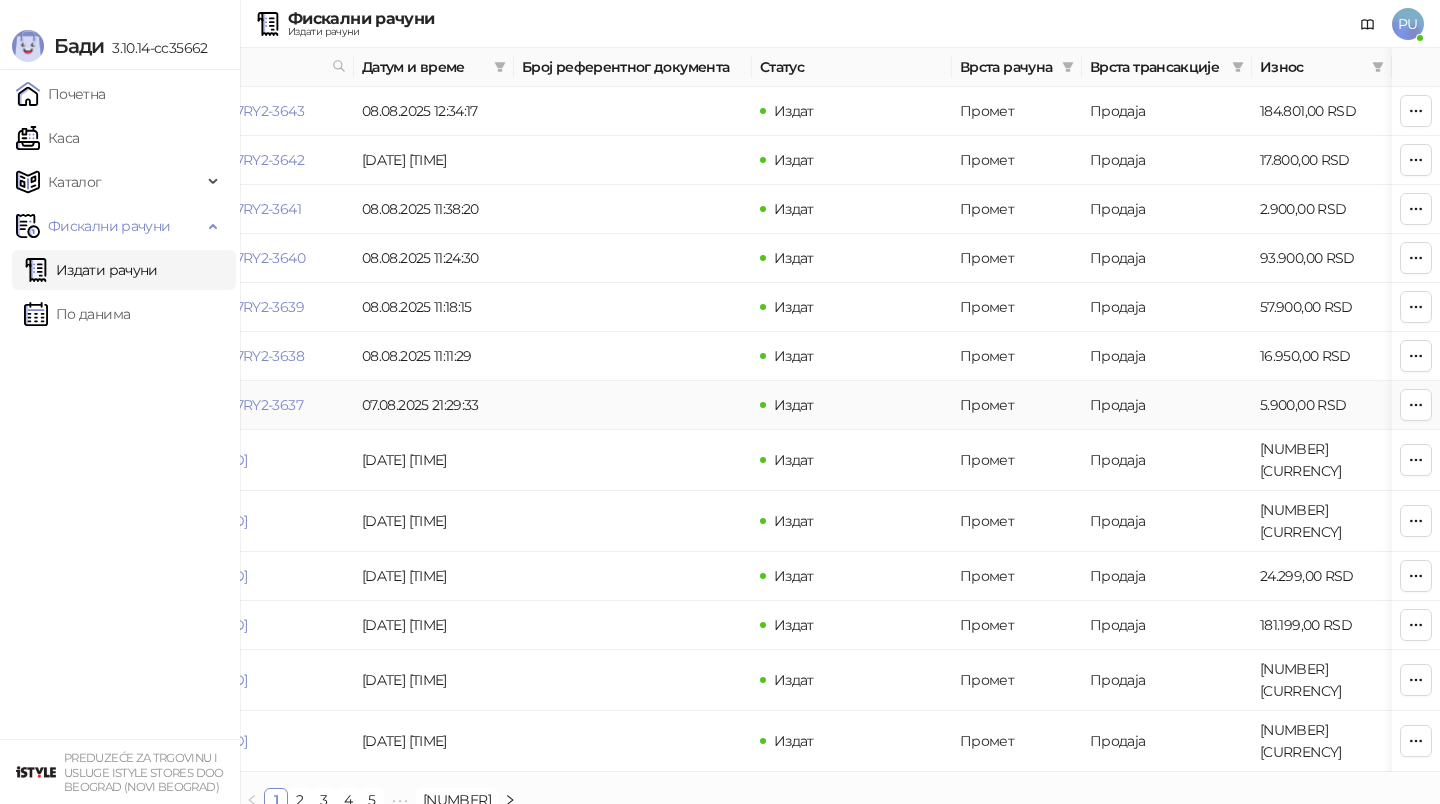 scroll, scrollTop: 0, scrollLeft: 0, axis: both 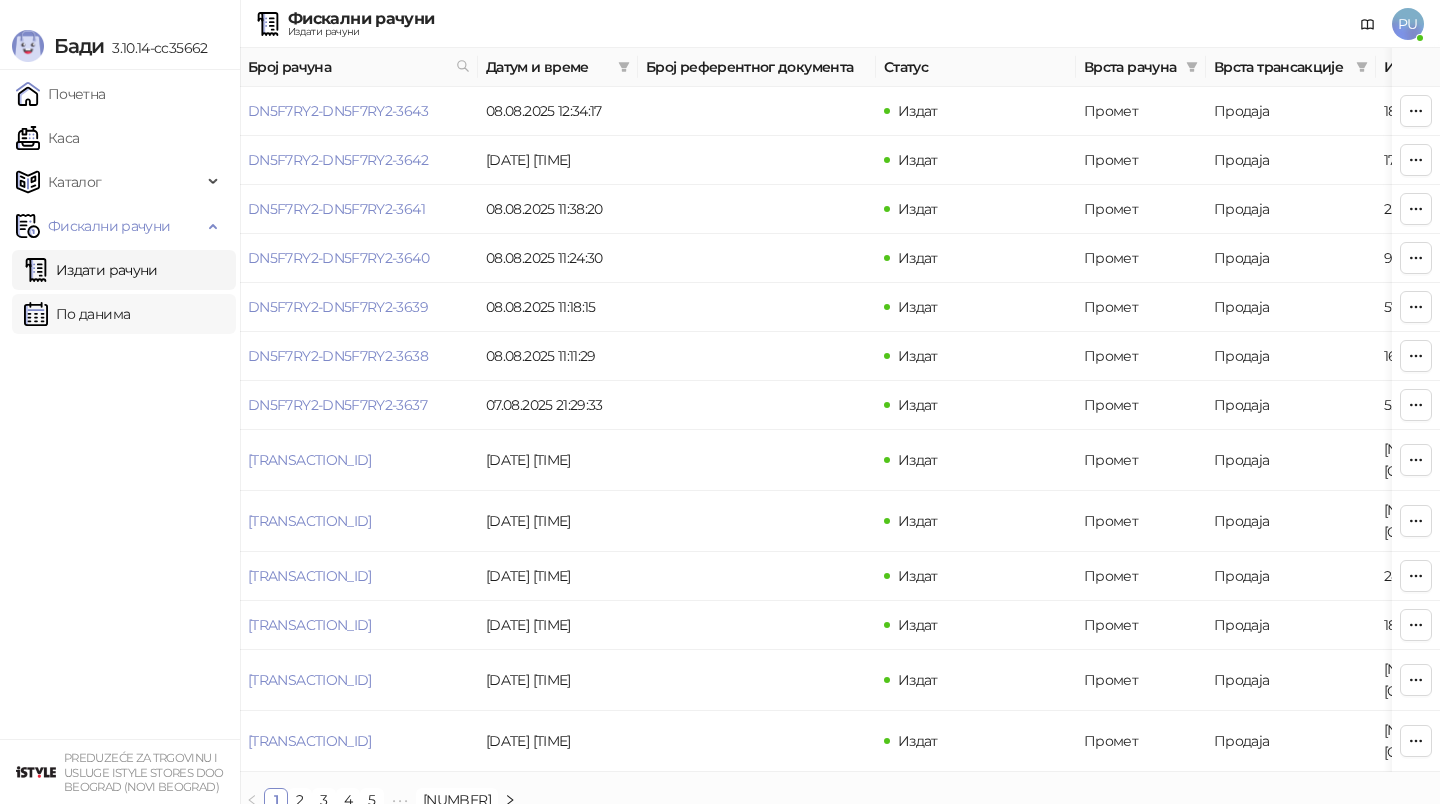 click on "По данима" at bounding box center [77, 314] 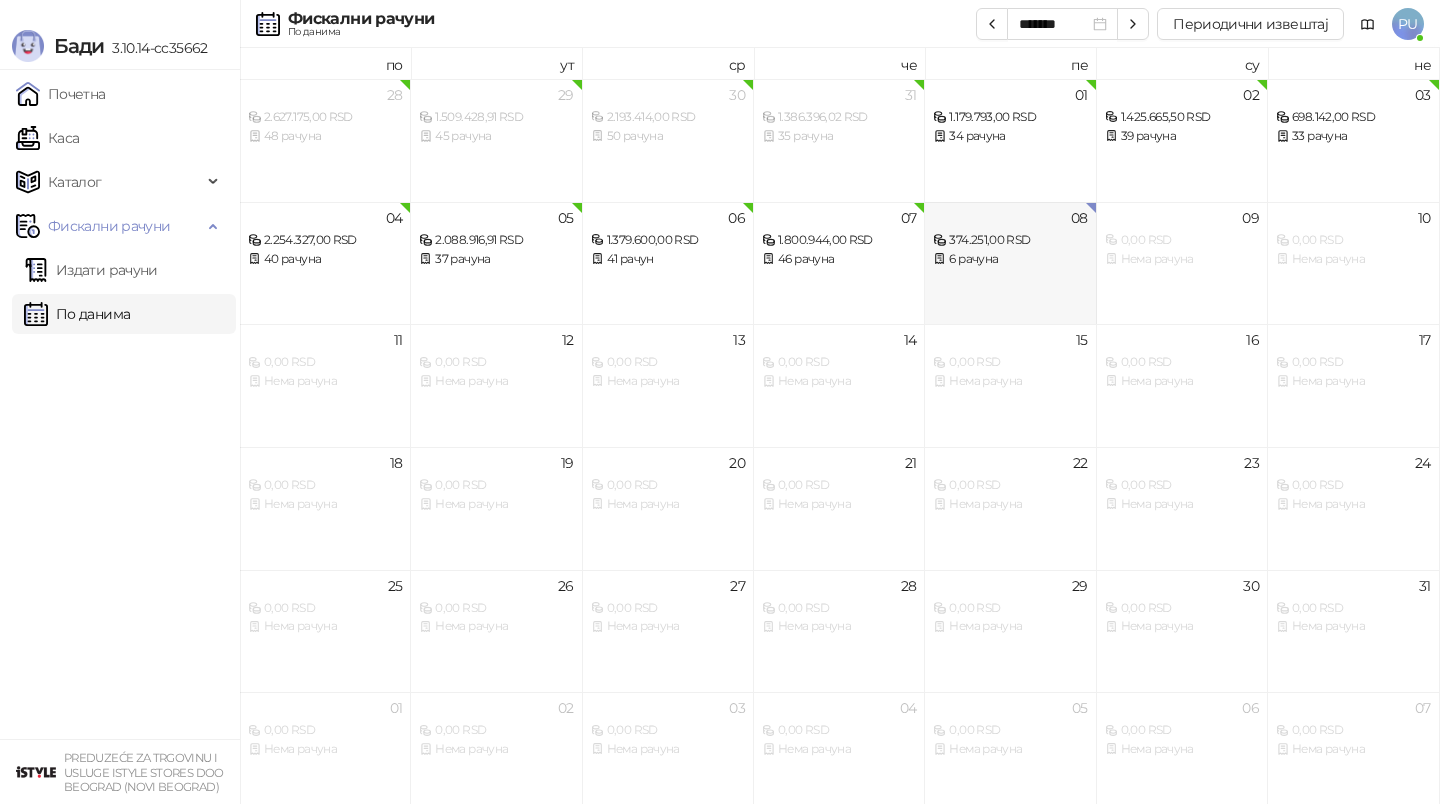 click on "08   374.251,00 RSD   6 рачуна" at bounding box center (1010, 263) 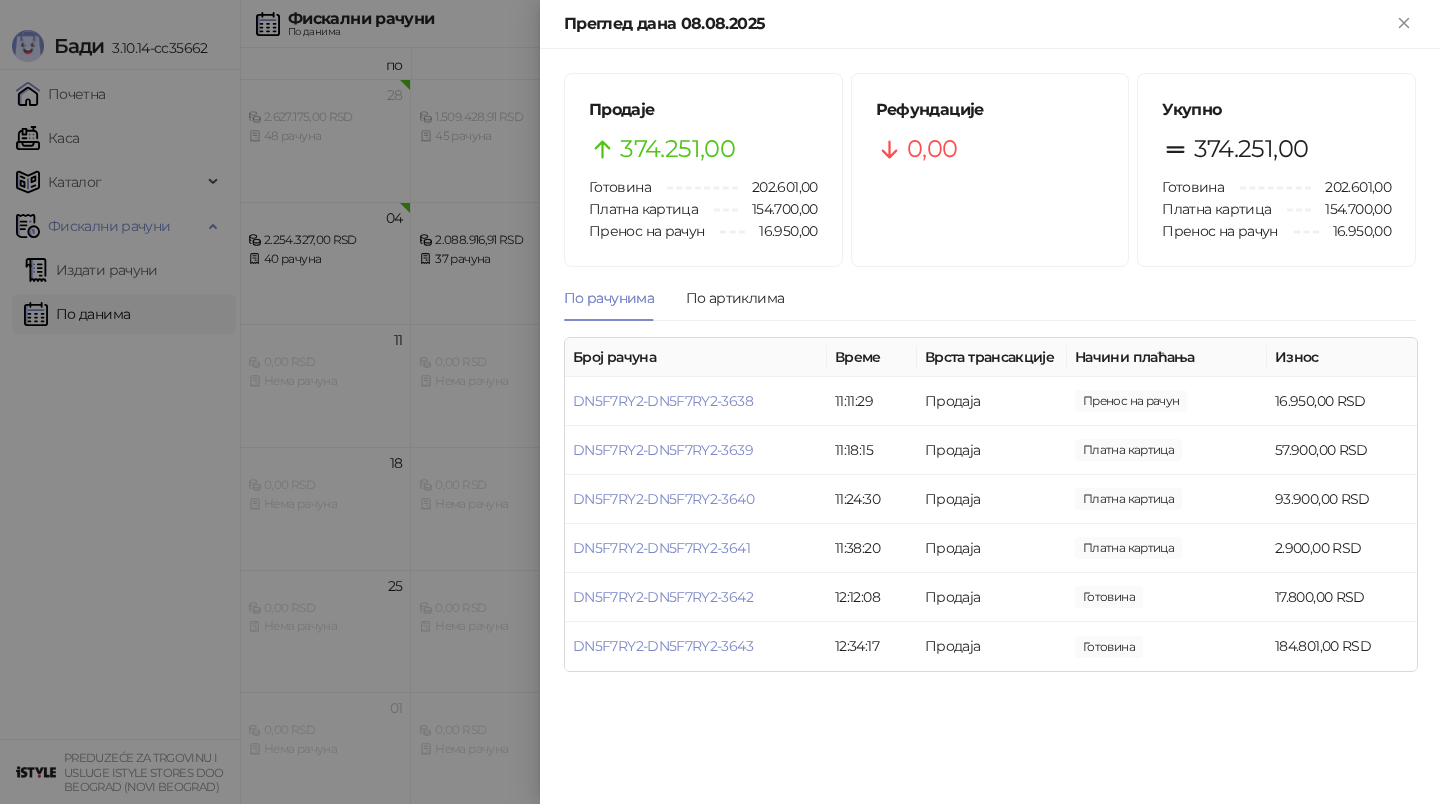 click at bounding box center (720, 402) 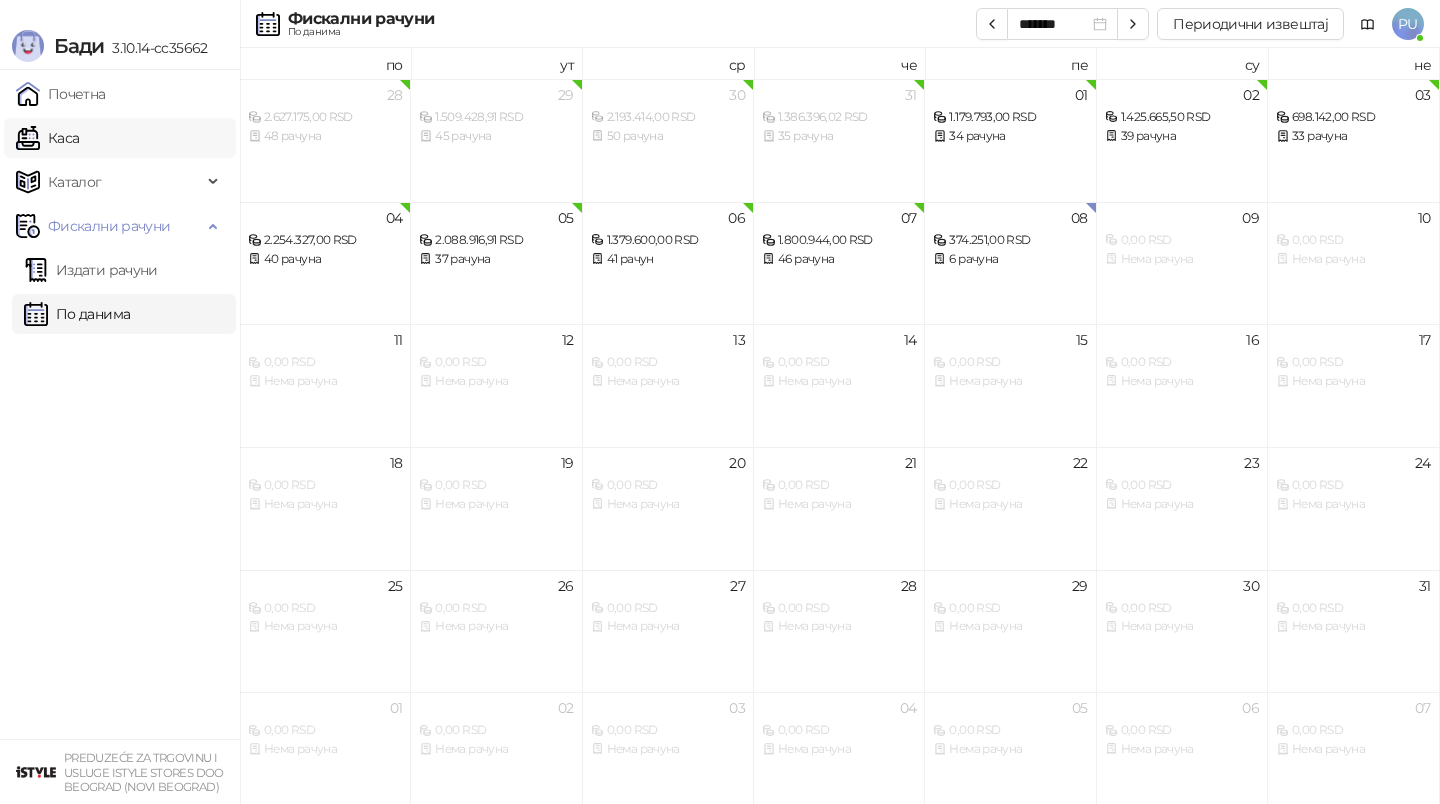 click on "Каса" at bounding box center (47, 138) 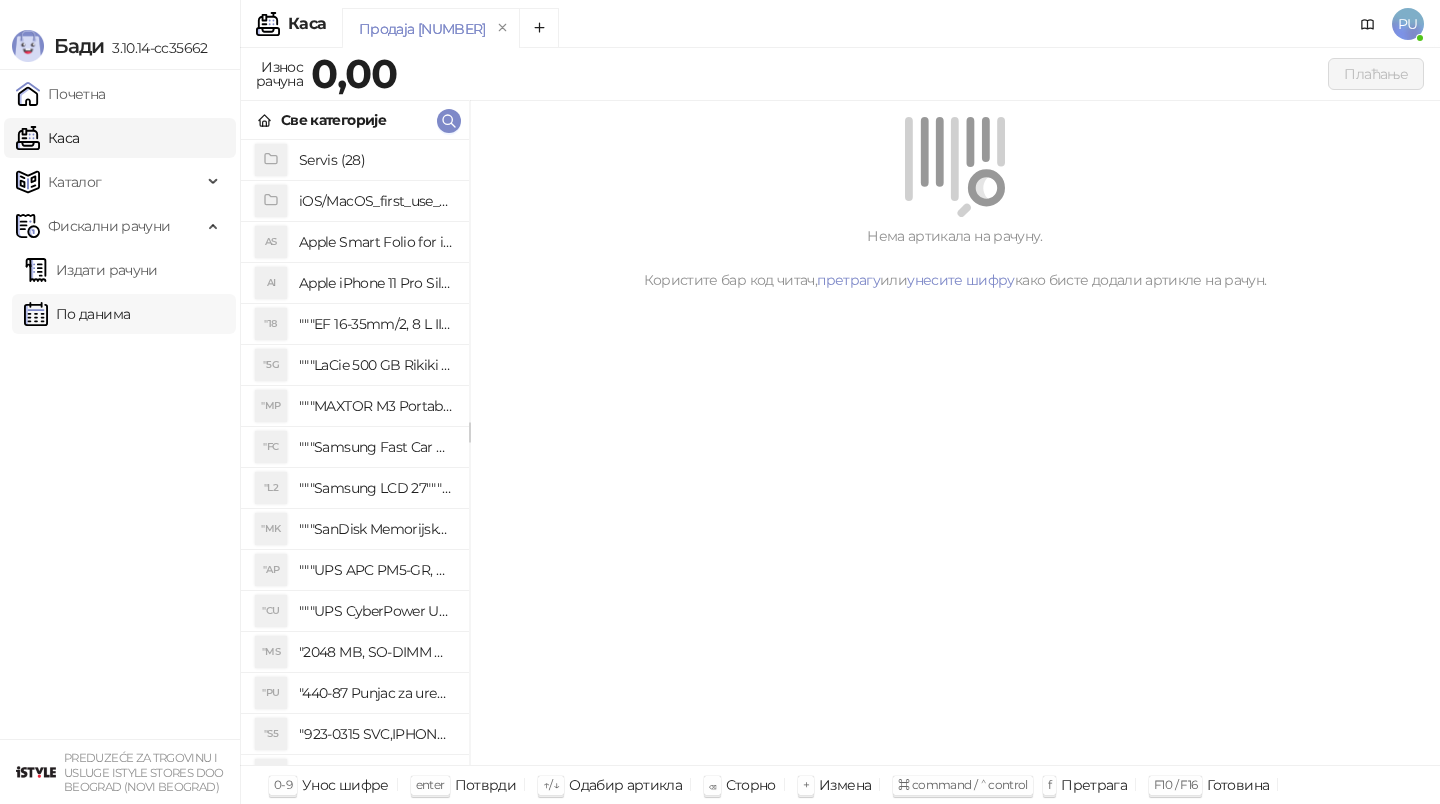 click on "По данима" at bounding box center [77, 314] 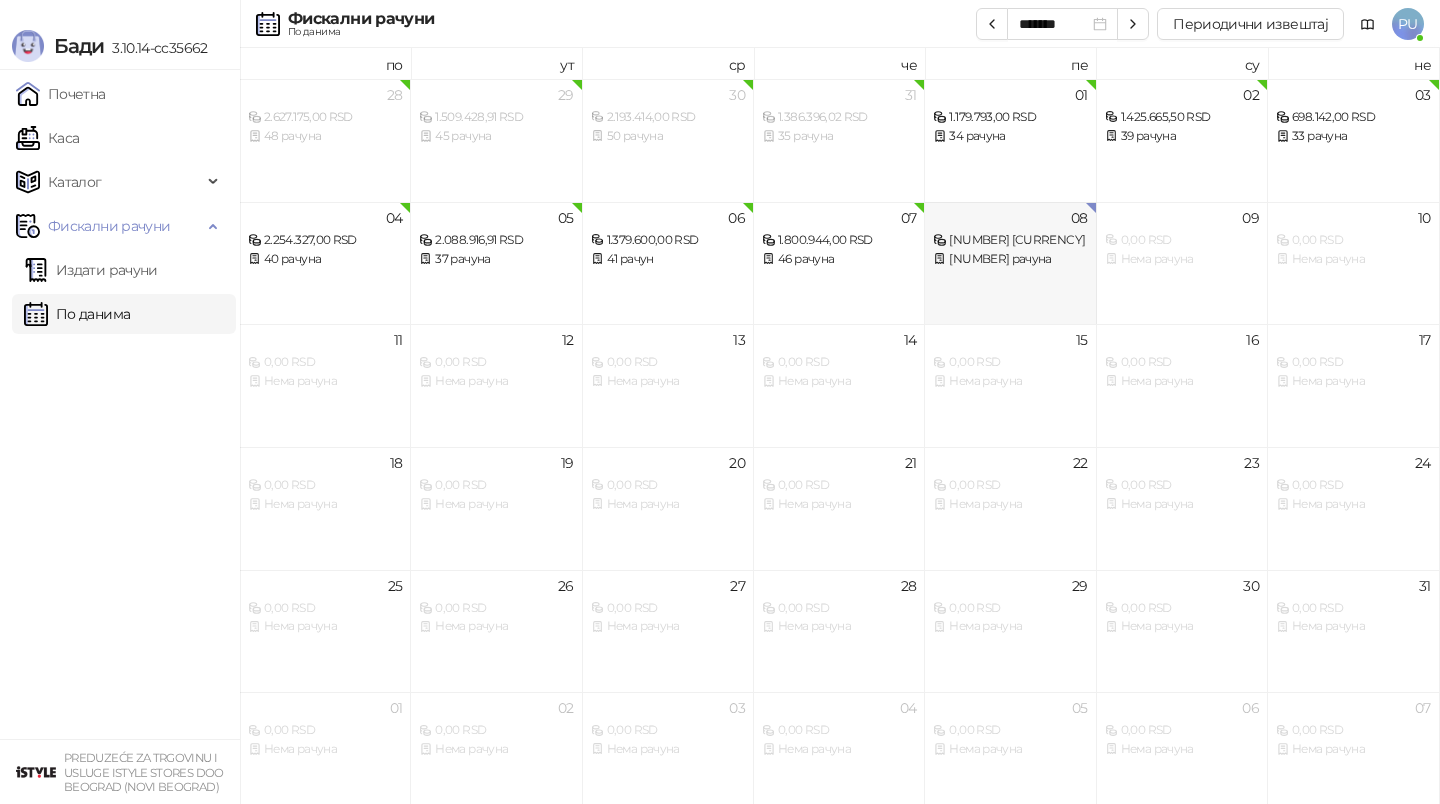 click on "[NUMBER] [CURRENCY] [NUMBER] рачуна" at bounding box center [1010, 263] 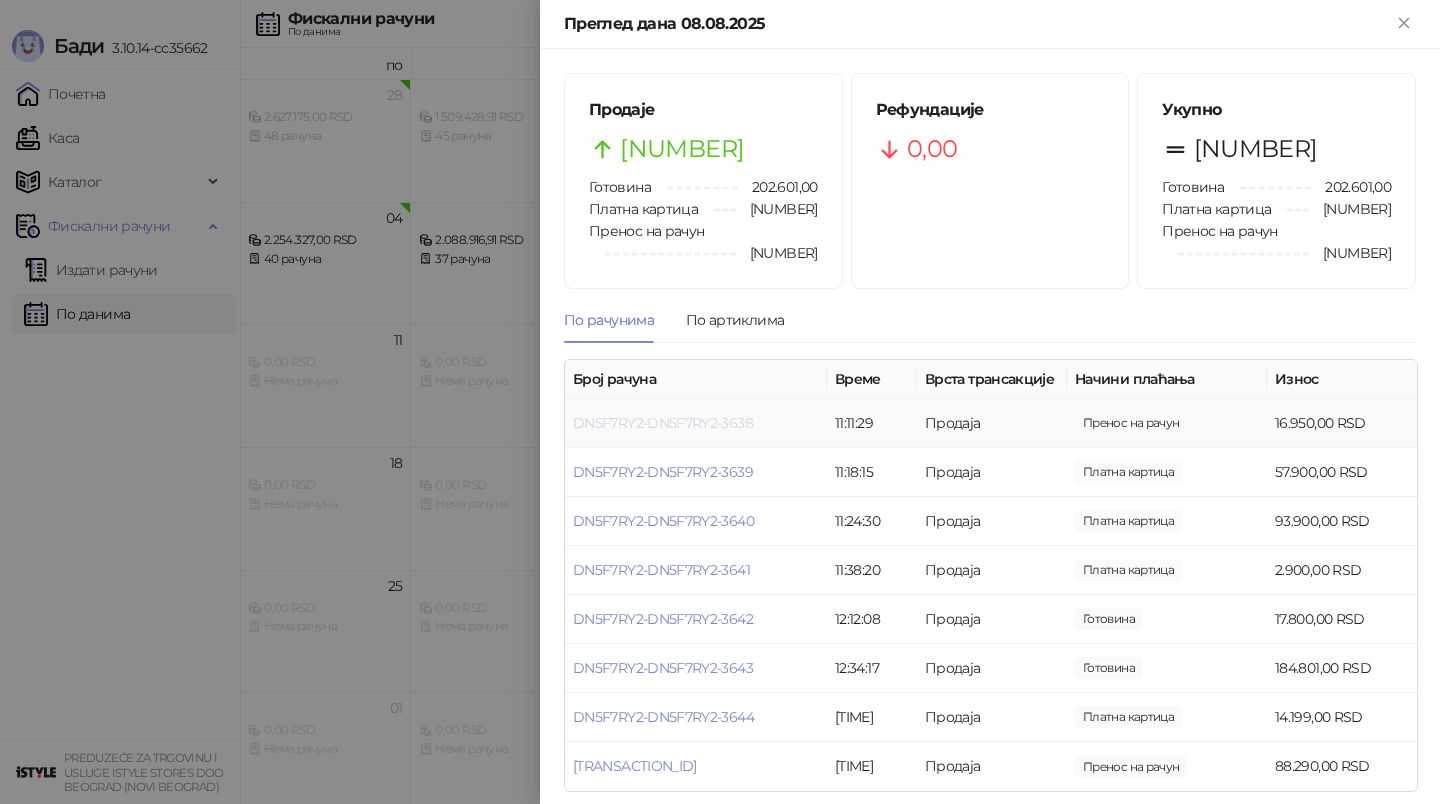 click on "DN5F7RY2-DN5F7RY2-3638" at bounding box center (663, 423) 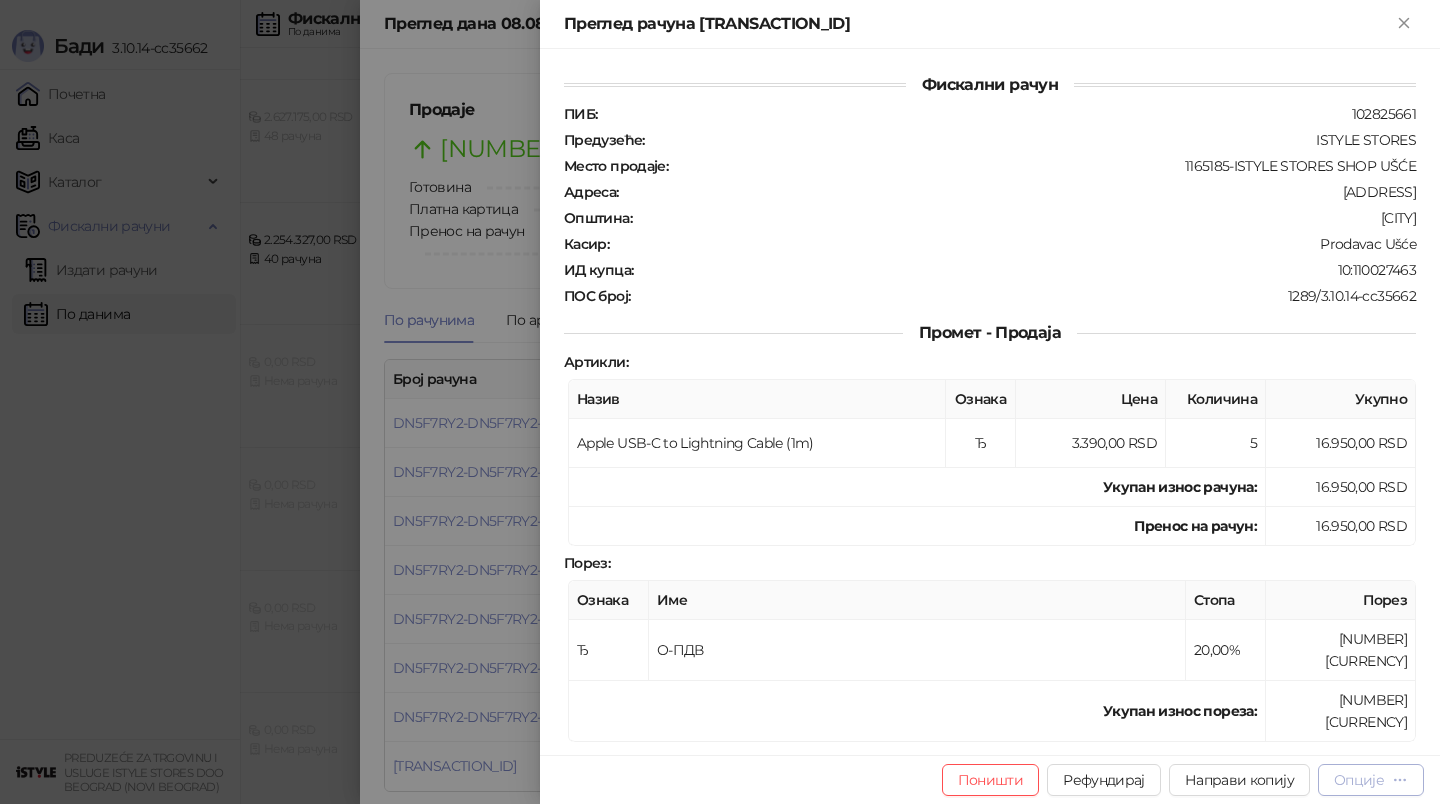 click on "Опције" at bounding box center [1359, 780] 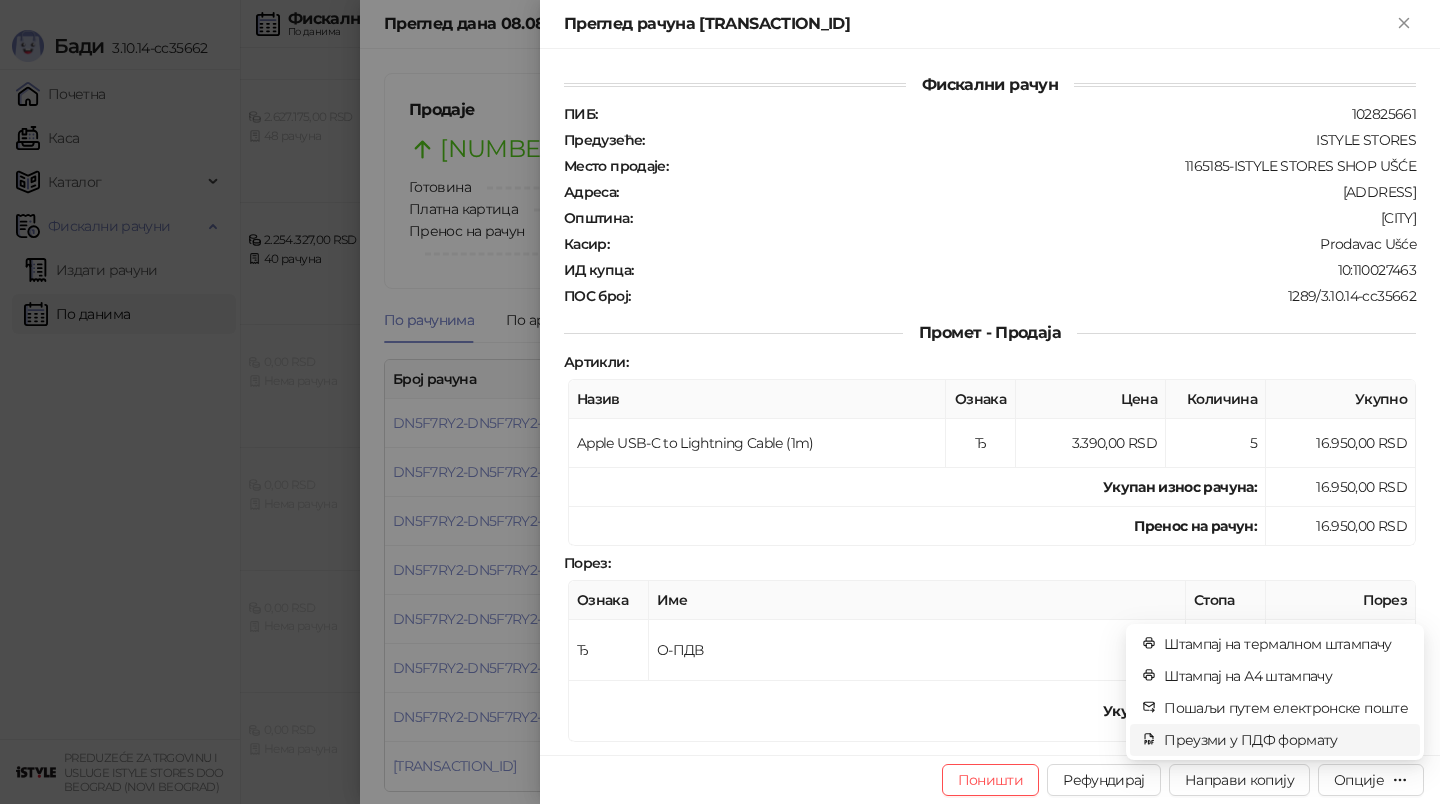 click on "Преузми у ПДФ формату" at bounding box center [1286, 740] 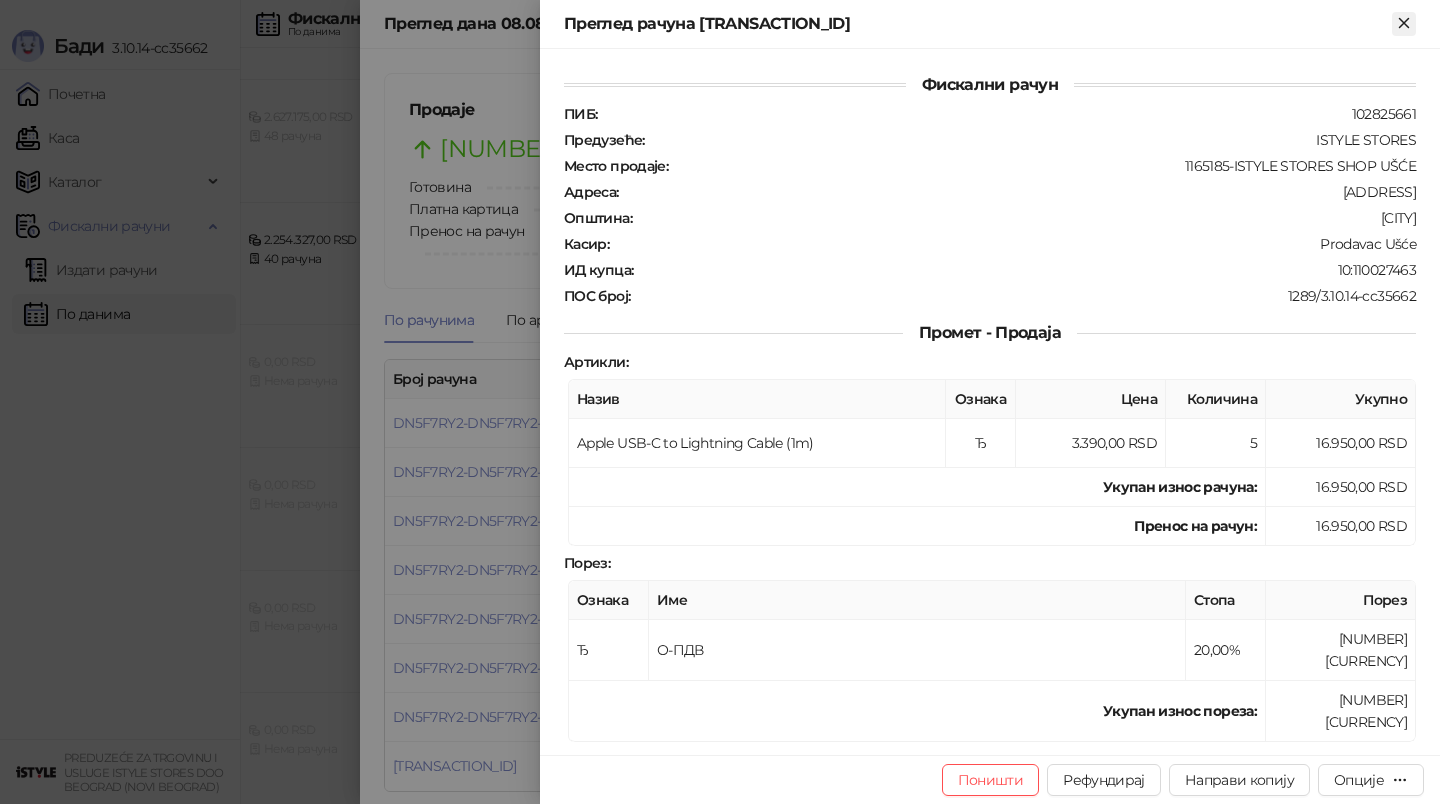 click 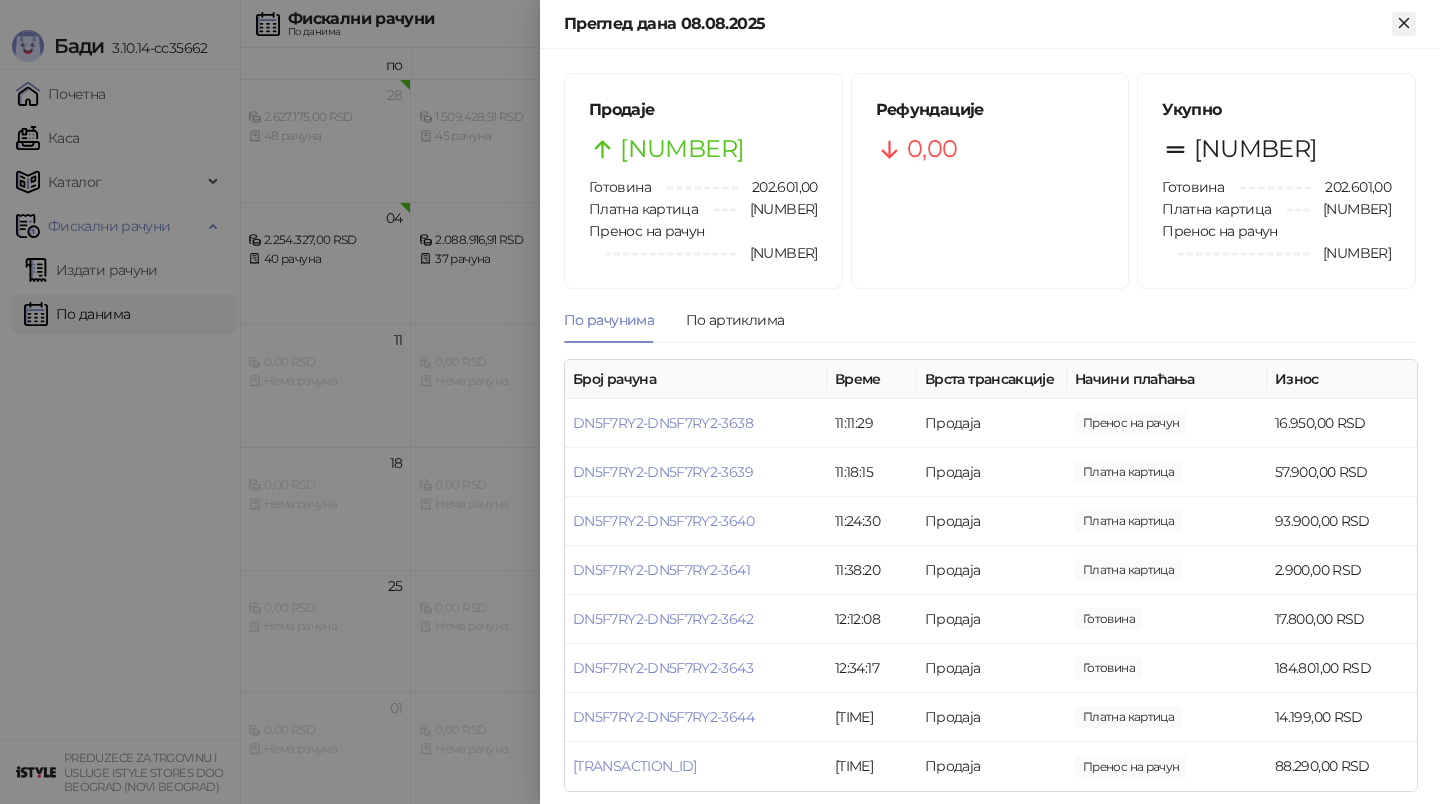 click 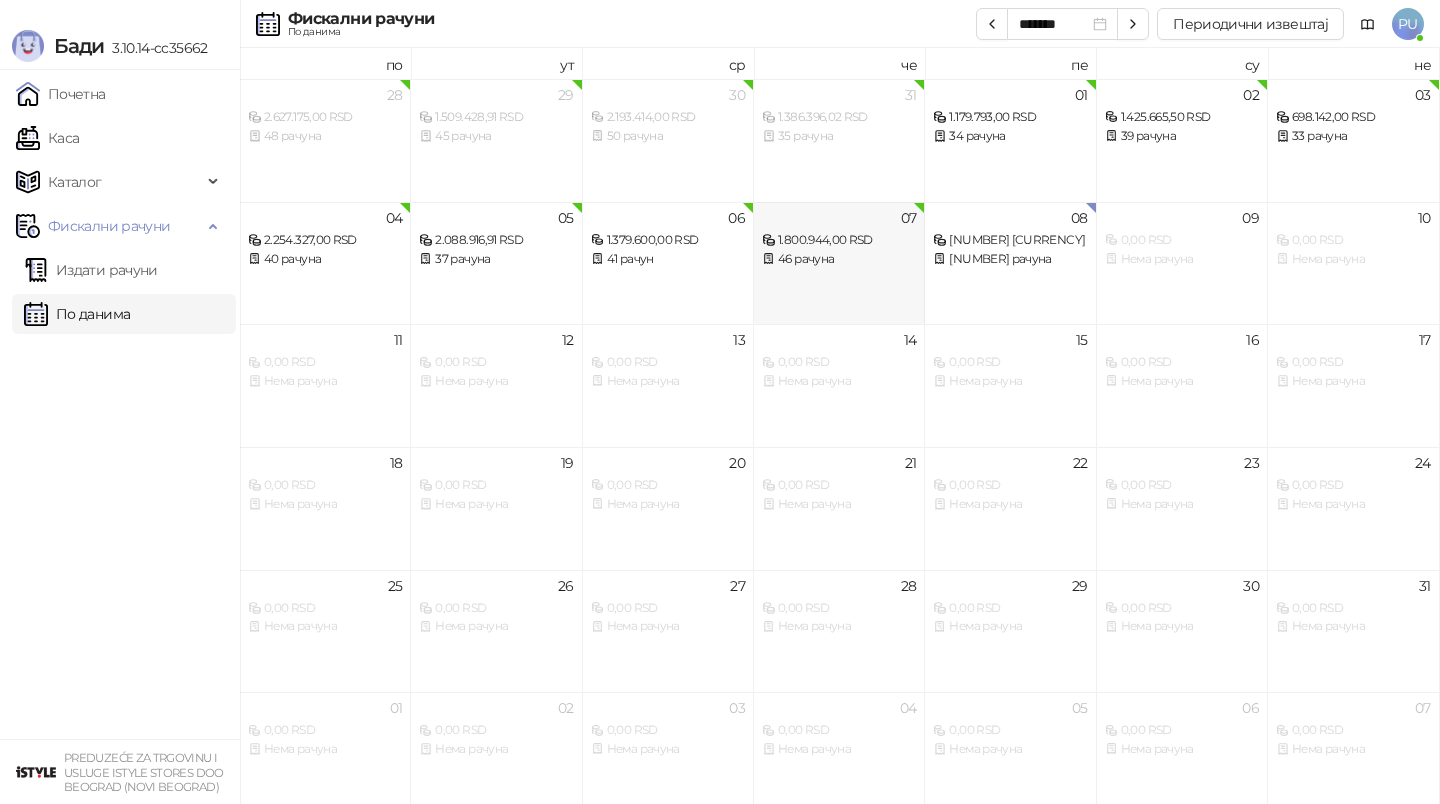 click on "[NUMBER] [CURRENCY] [NUMBER] рачуна" at bounding box center [839, 263] 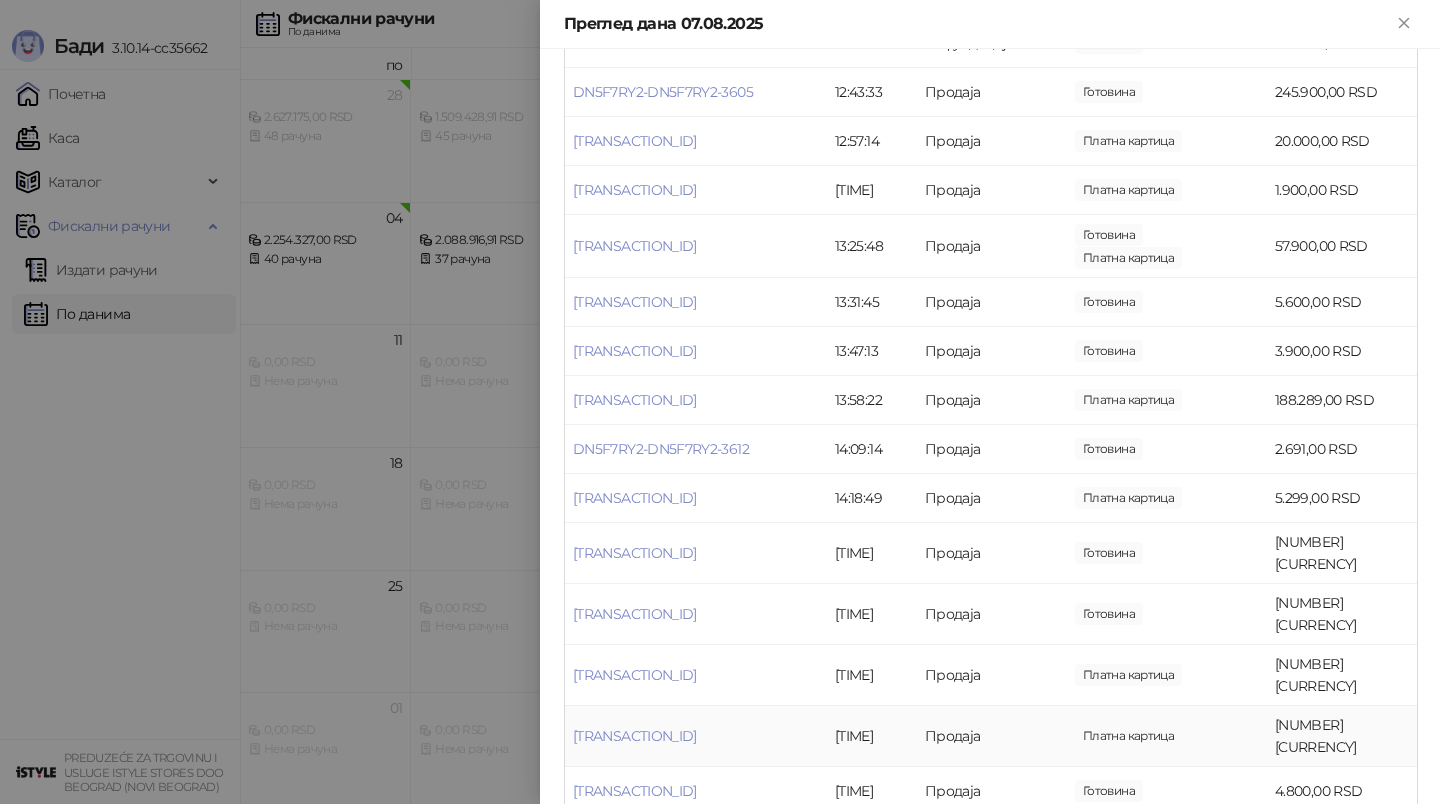 scroll, scrollTop: 517, scrollLeft: 0, axis: vertical 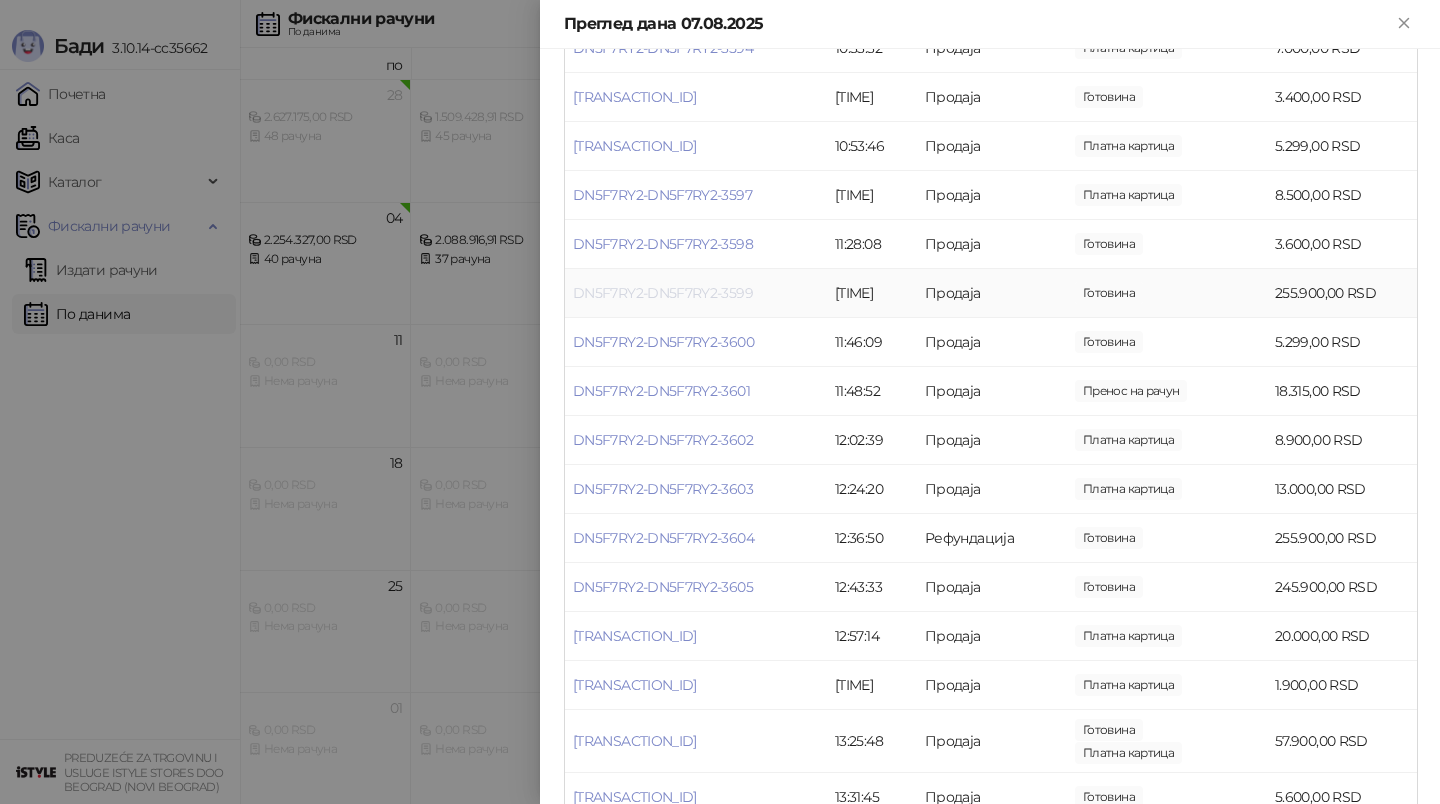 click on "DN5F7RY2-DN5F7RY2-3599" at bounding box center (663, 293) 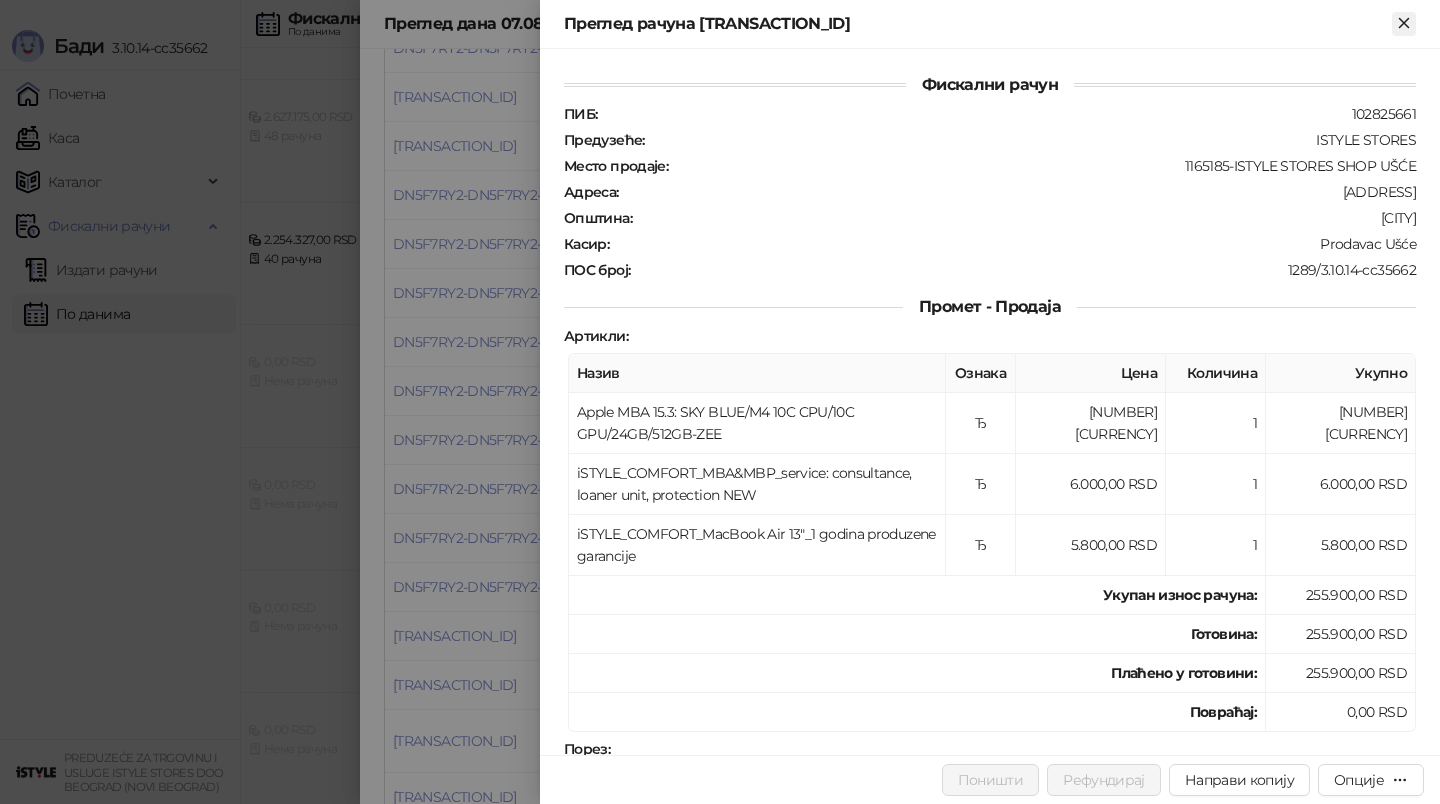 click 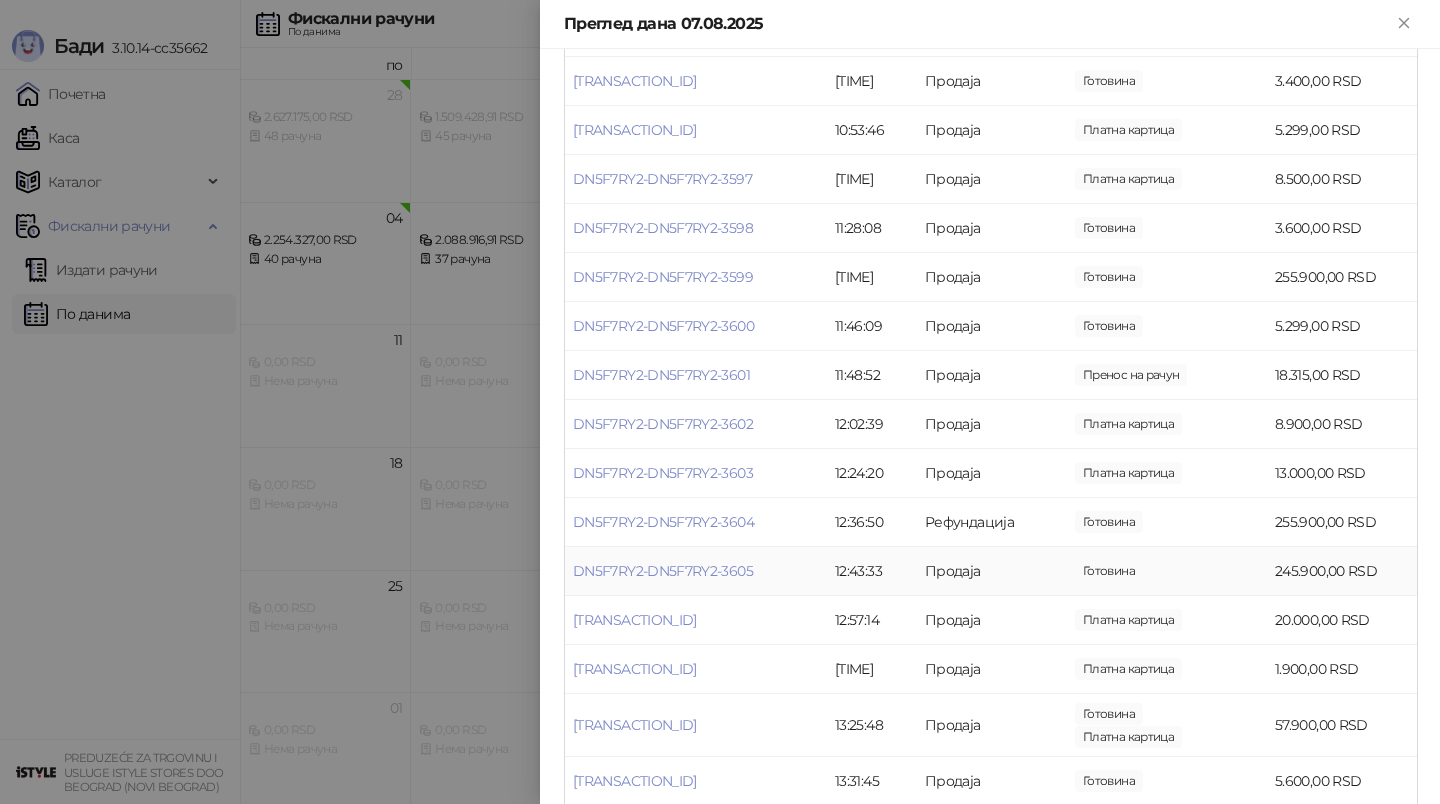 scroll, scrollTop: 541, scrollLeft: 0, axis: vertical 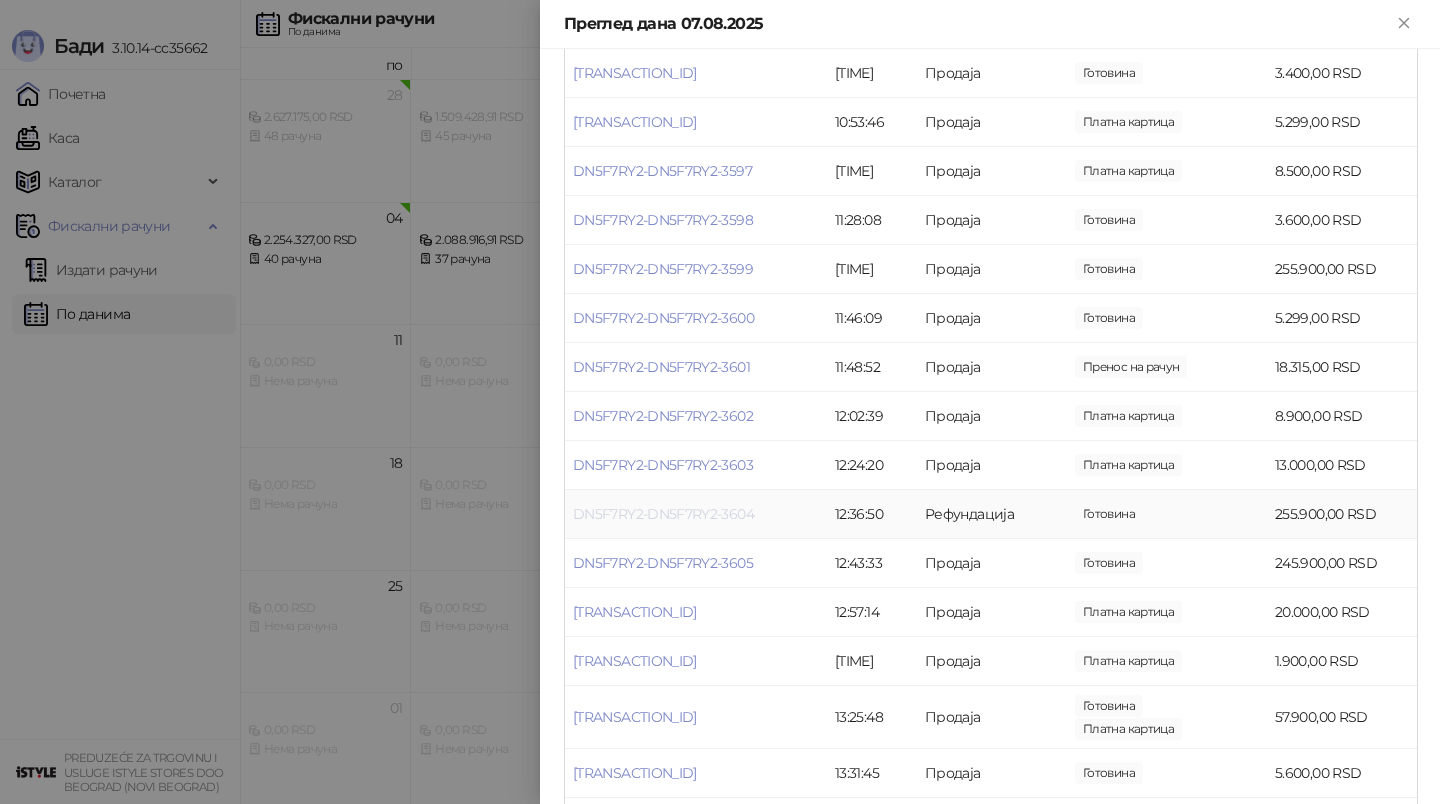 click on "DN5F7RY2-DN5F7RY2-3604" at bounding box center [663, 514] 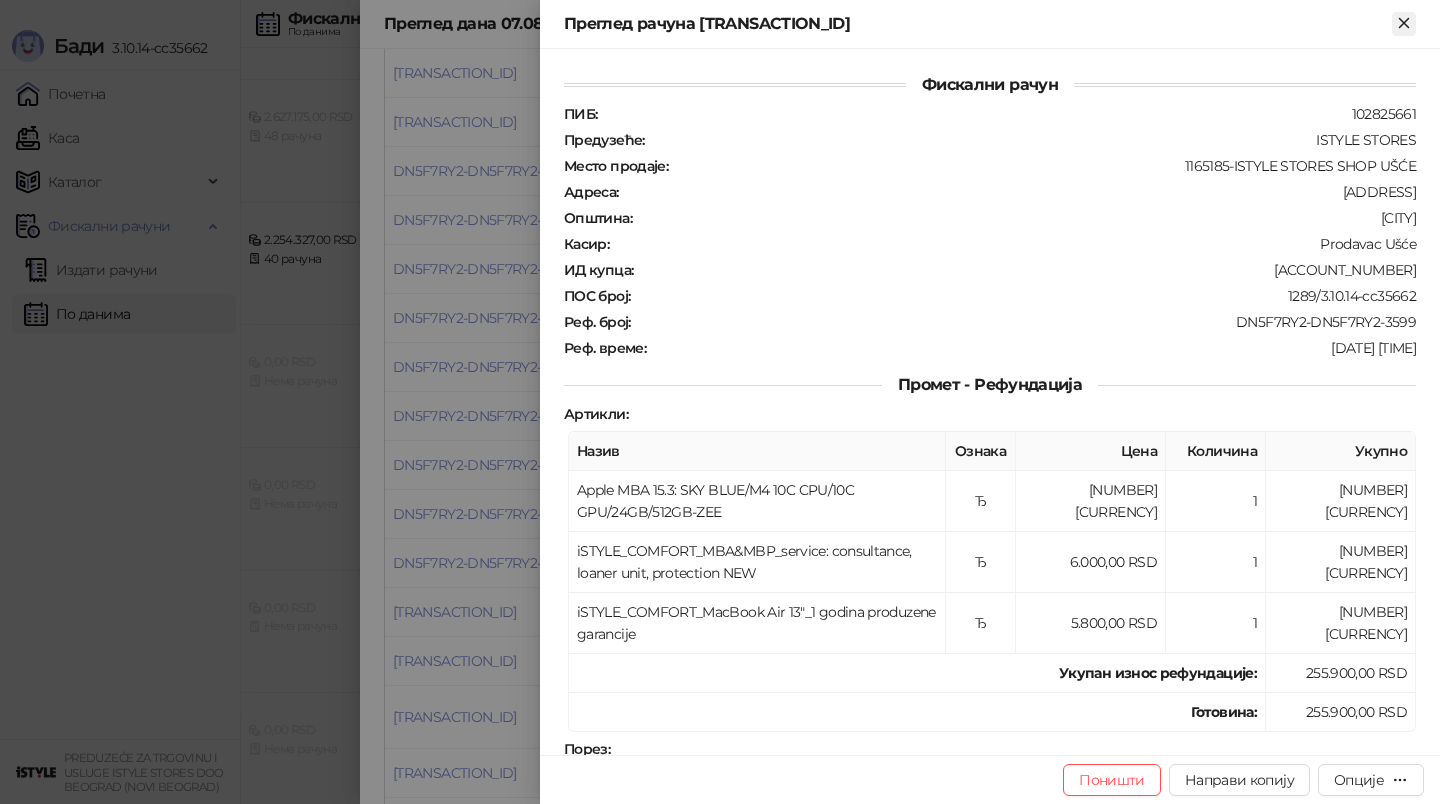 click 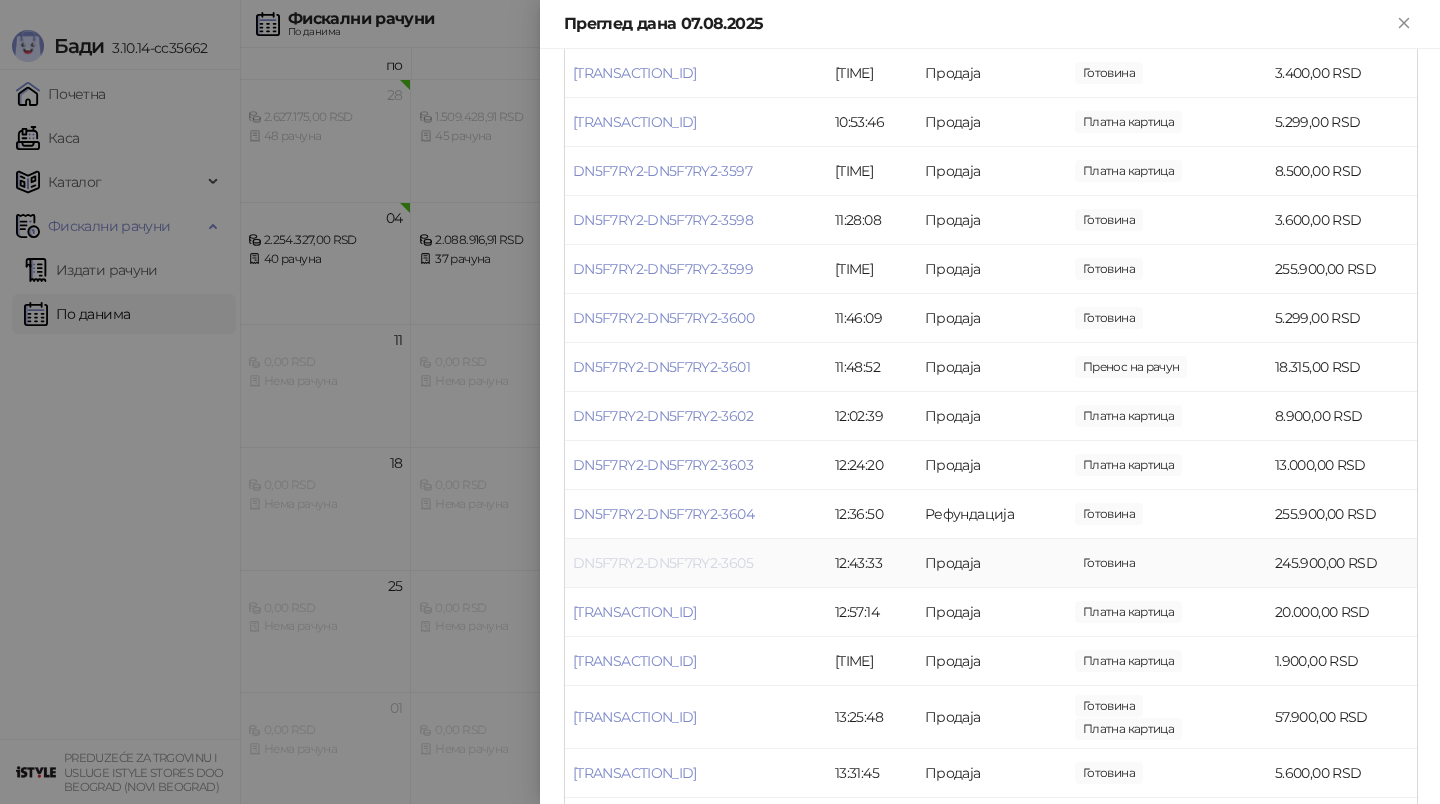 click on "DN5F7RY2-DN5F7RY2-3605" at bounding box center (663, 563) 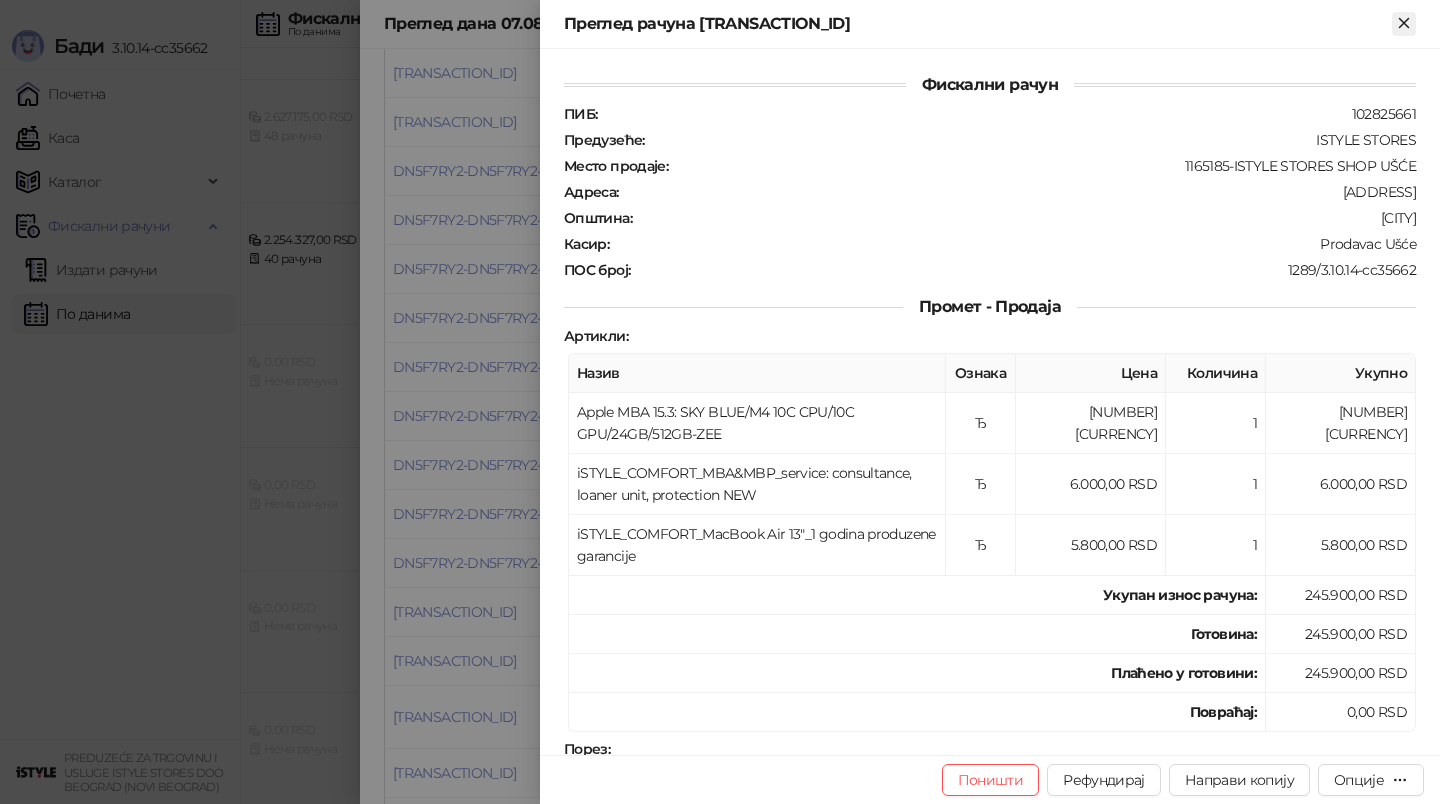 click 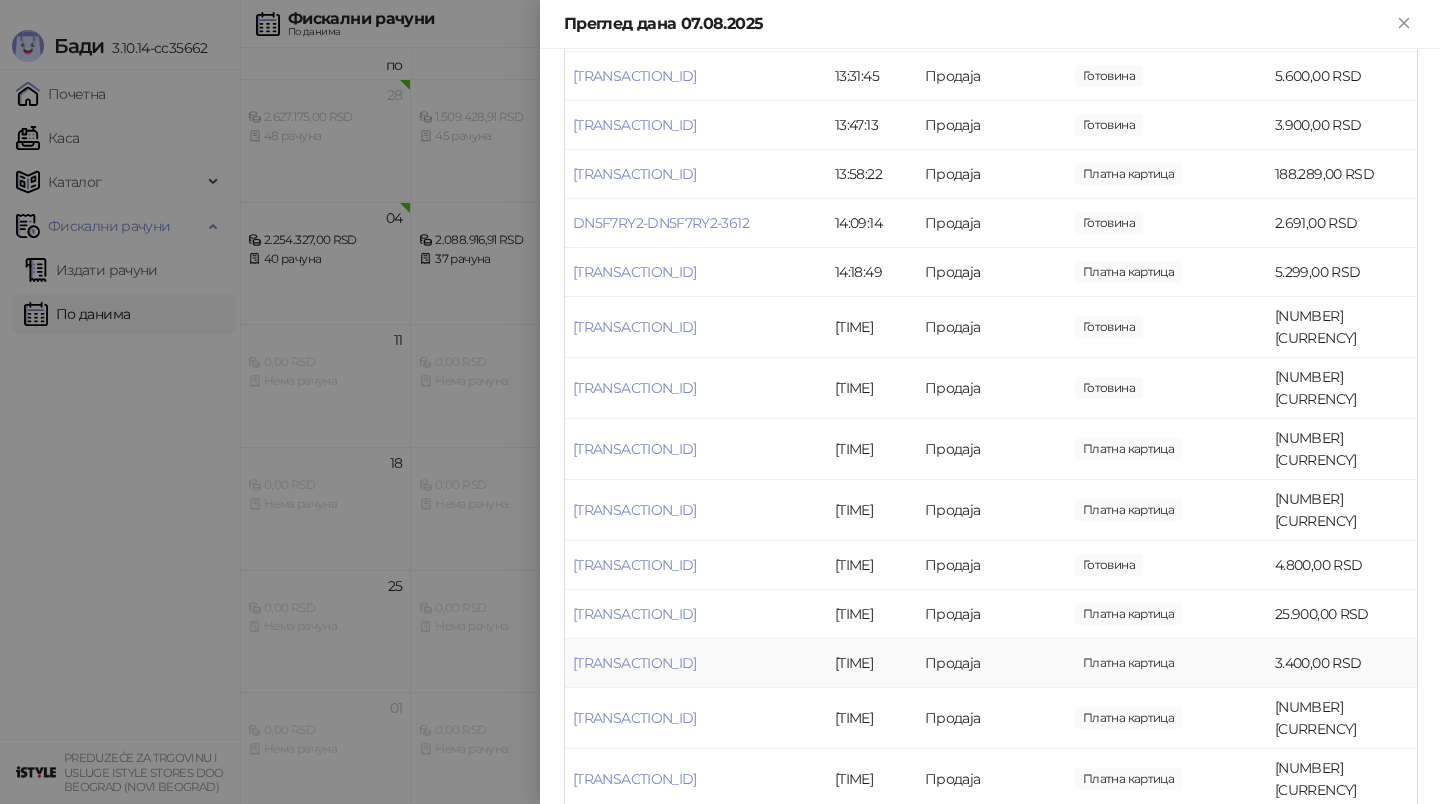 scroll, scrollTop: 0, scrollLeft: 0, axis: both 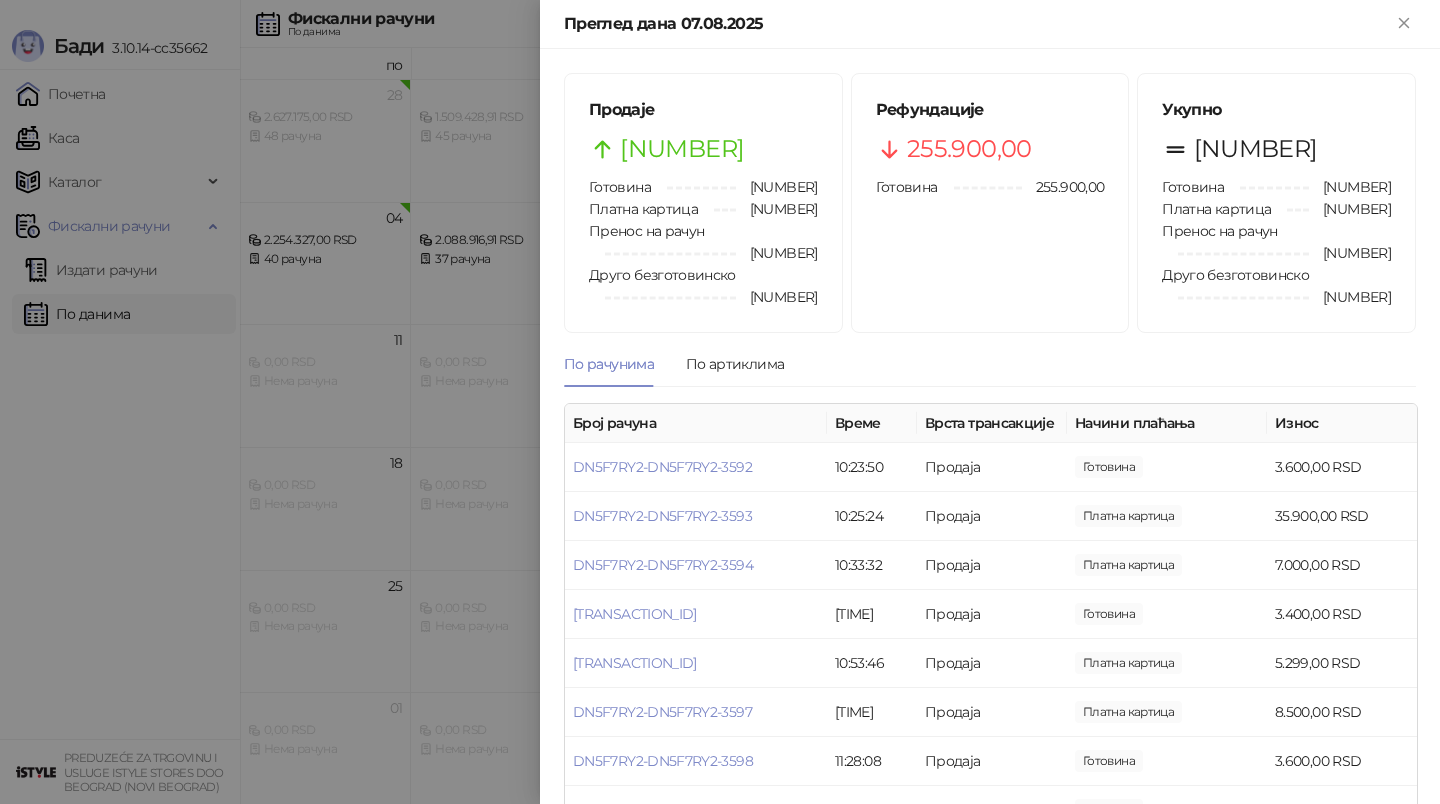 click on "Износ" at bounding box center [1342, 423] 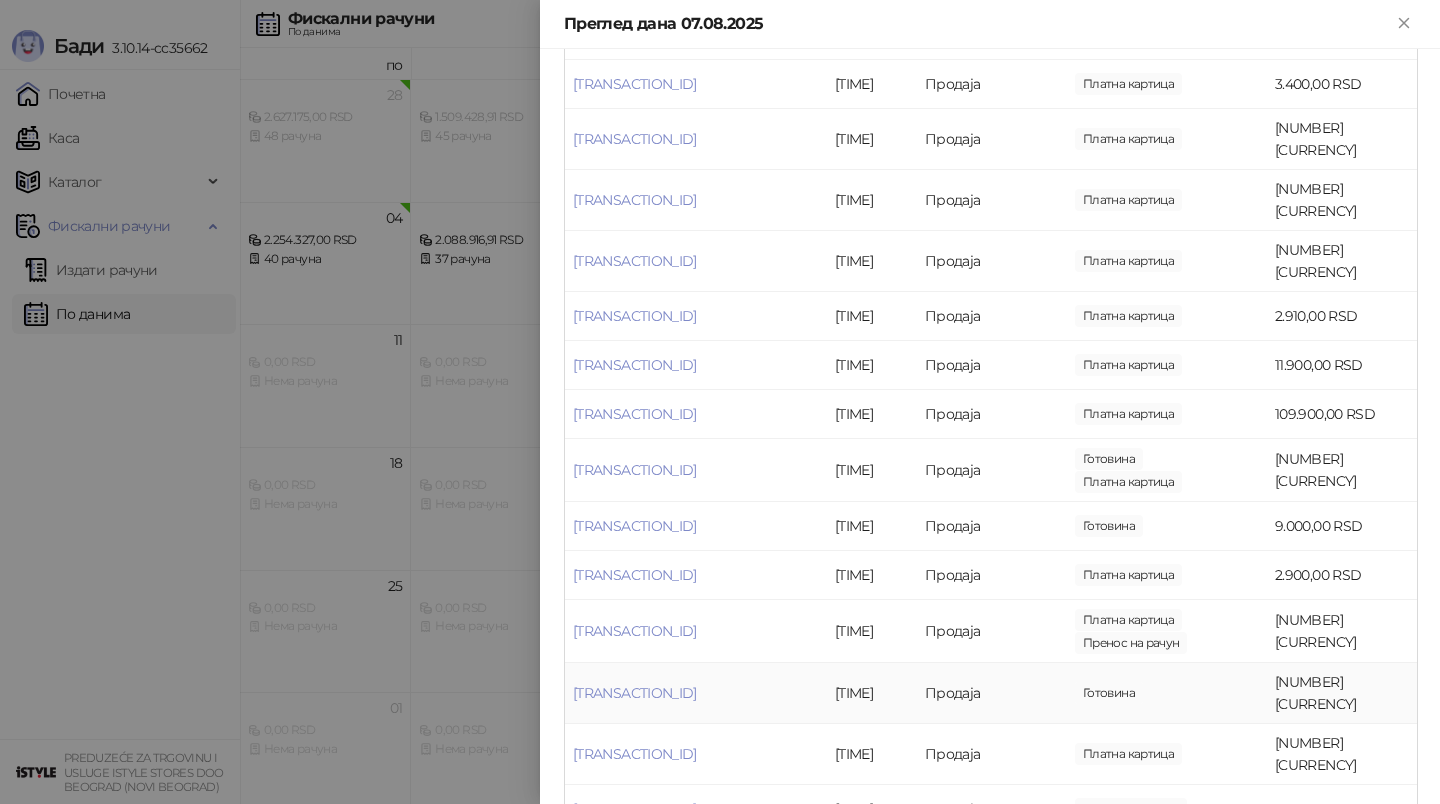 scroll, scrollTop: 1951, scrollLeft: 0, axis: vertical 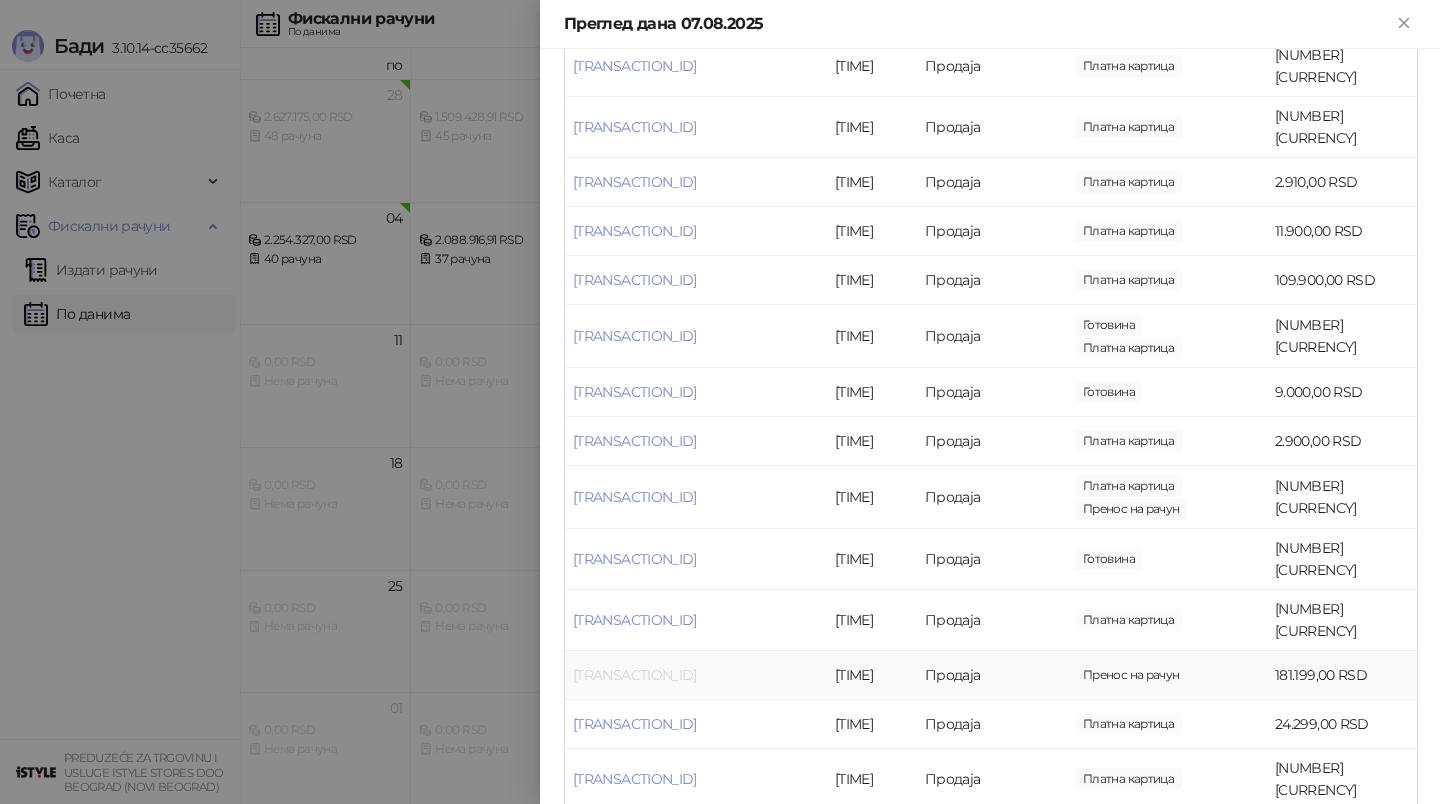 click on "[TRANSACTION_ID]" at bounding box center (635, 675) 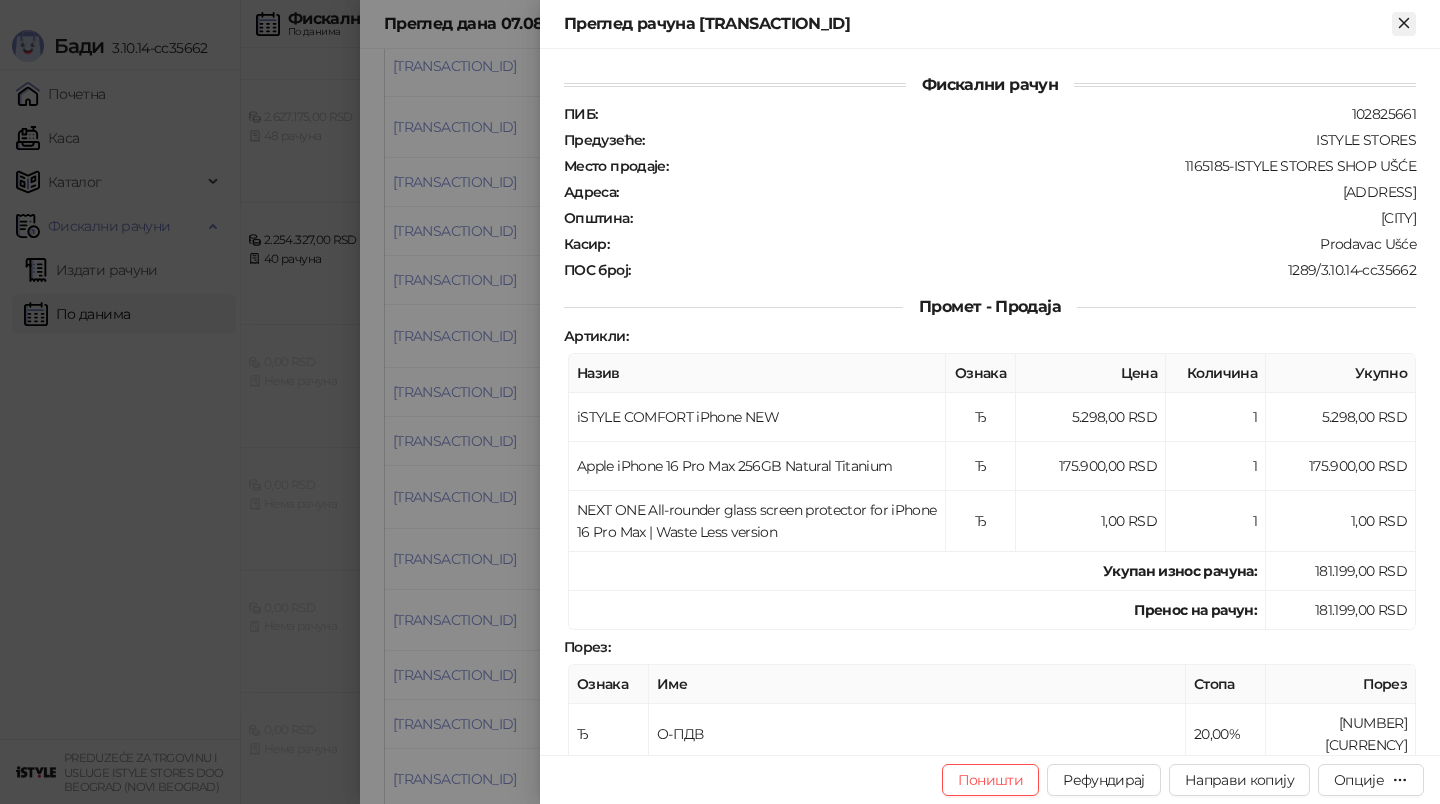 click 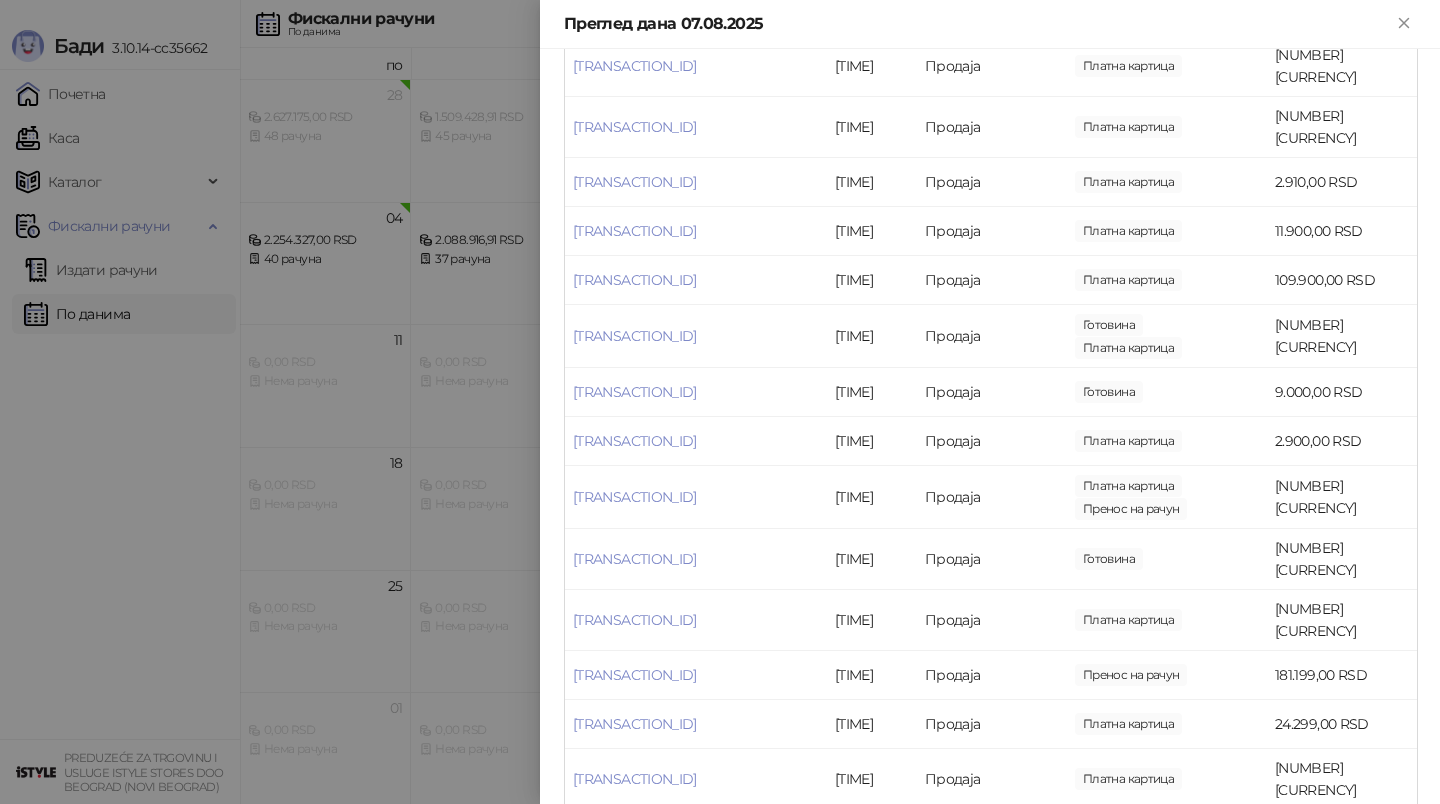 click at bounding box center (720, 402) 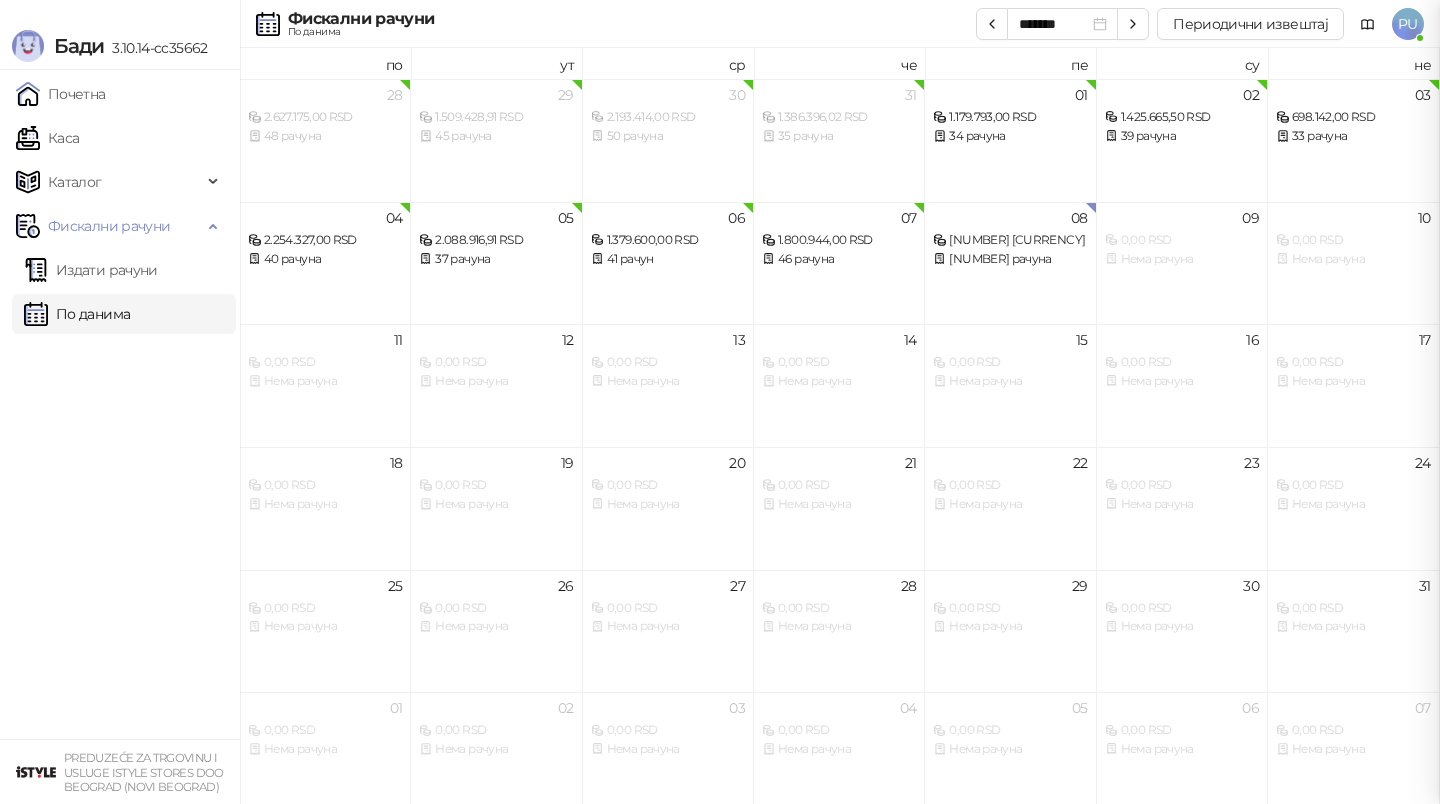 scroll, scrollTop: 0, scrollLeft: 0, axis: both 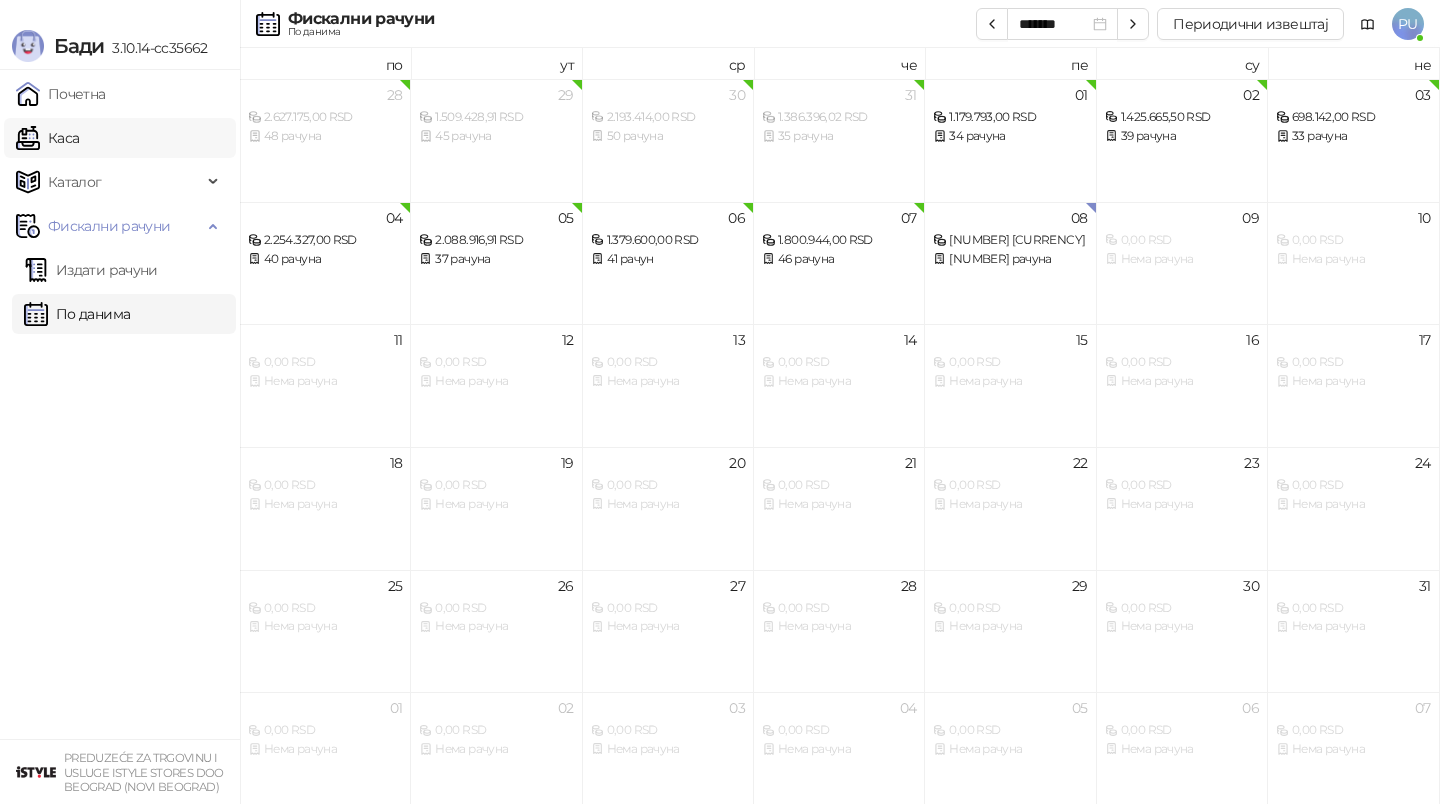 click on "Каса" at bounding box center (47, 138) 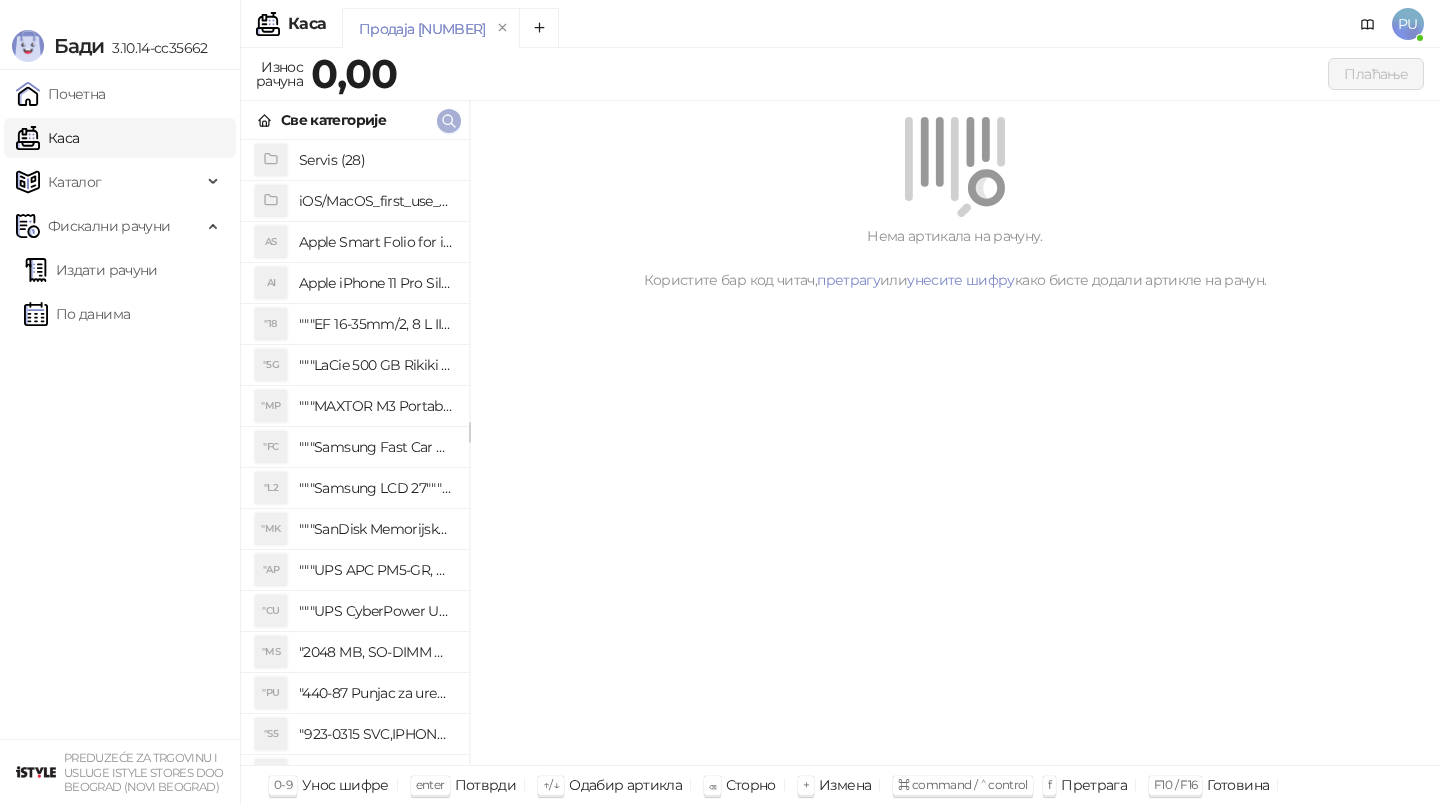 click 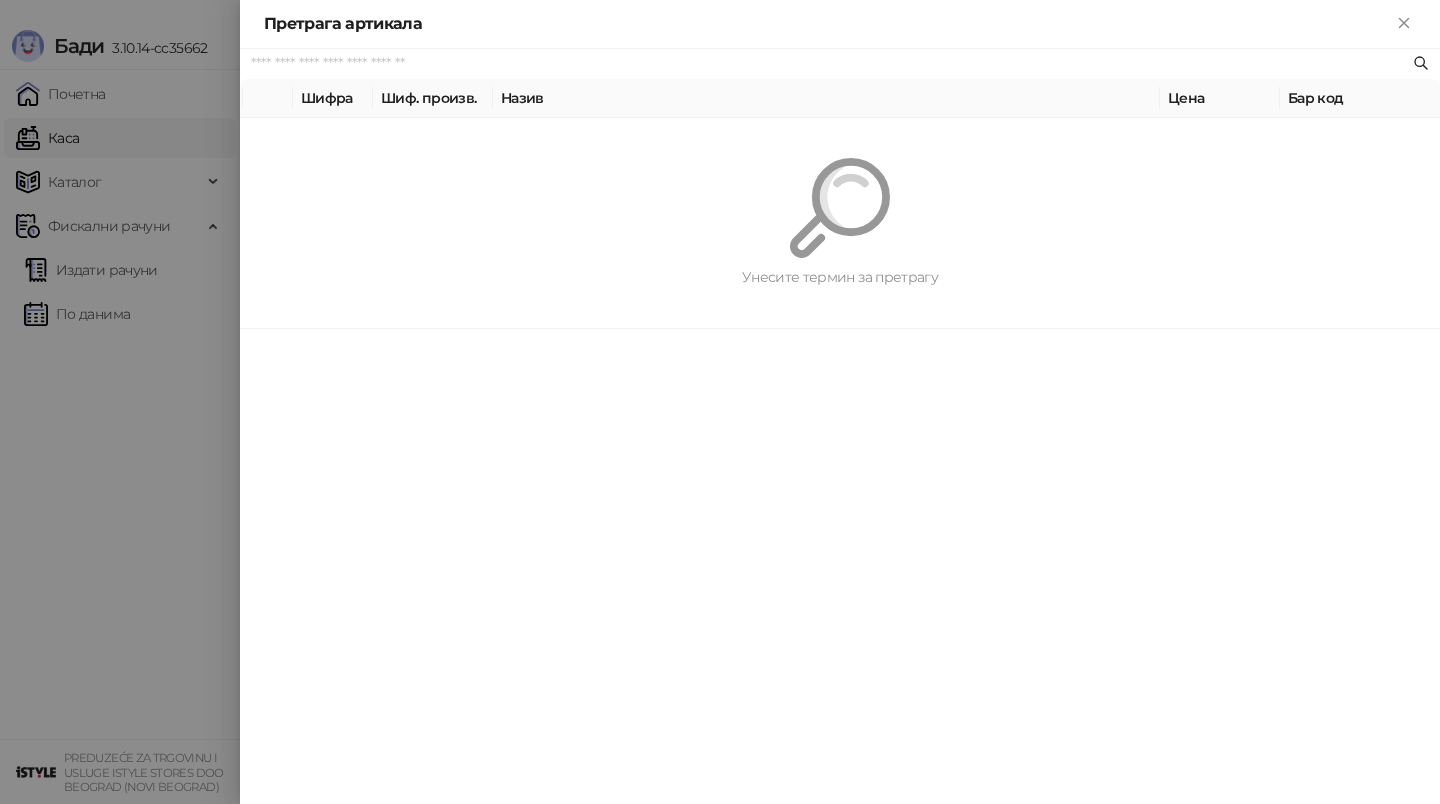 paste on "**********" 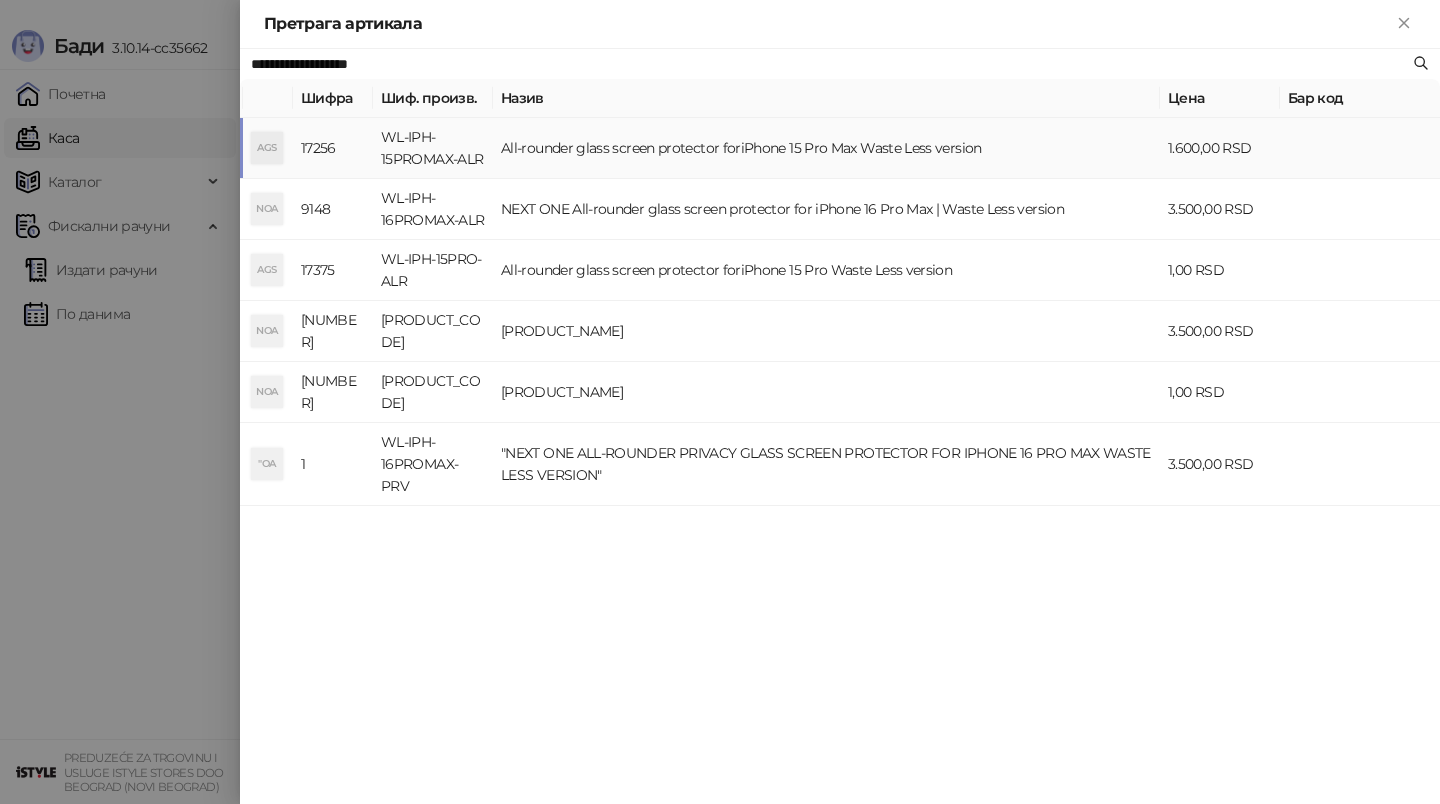 click on "All-rounder glass screen protector foriPhone 15 Pro Max Waste Less version" at bounding box center [826, 148] 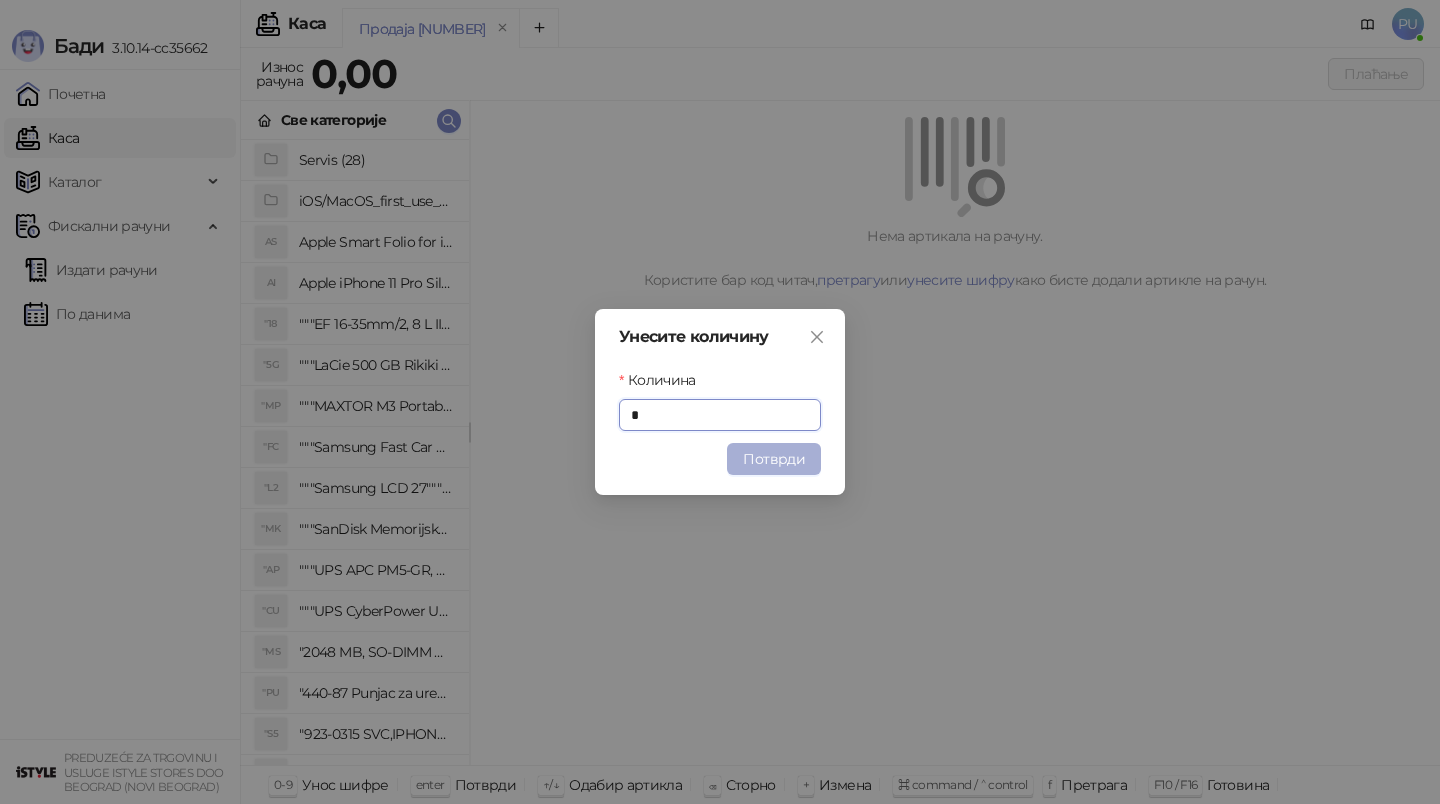 click on "Потврди" at bounding box center [774, 459] 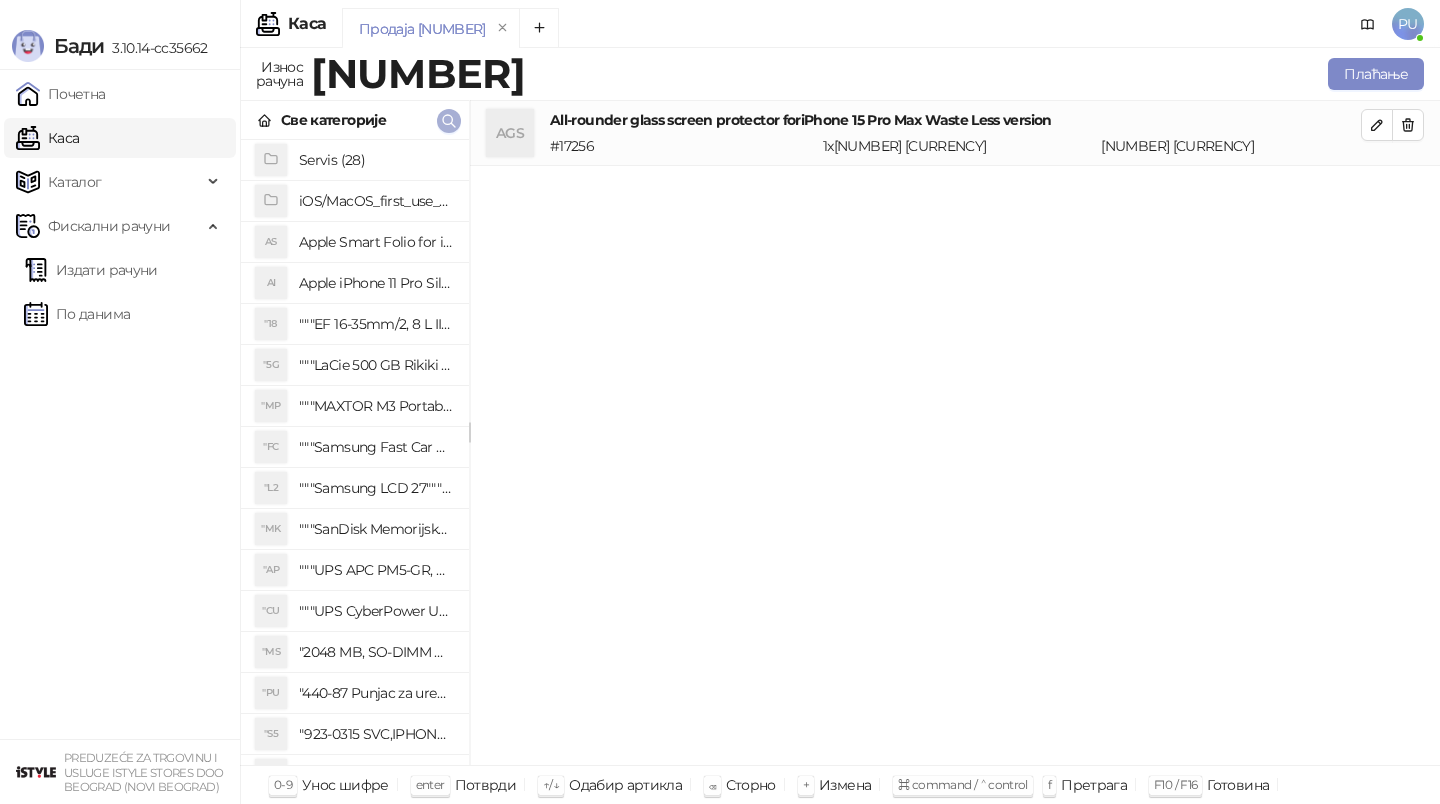 click 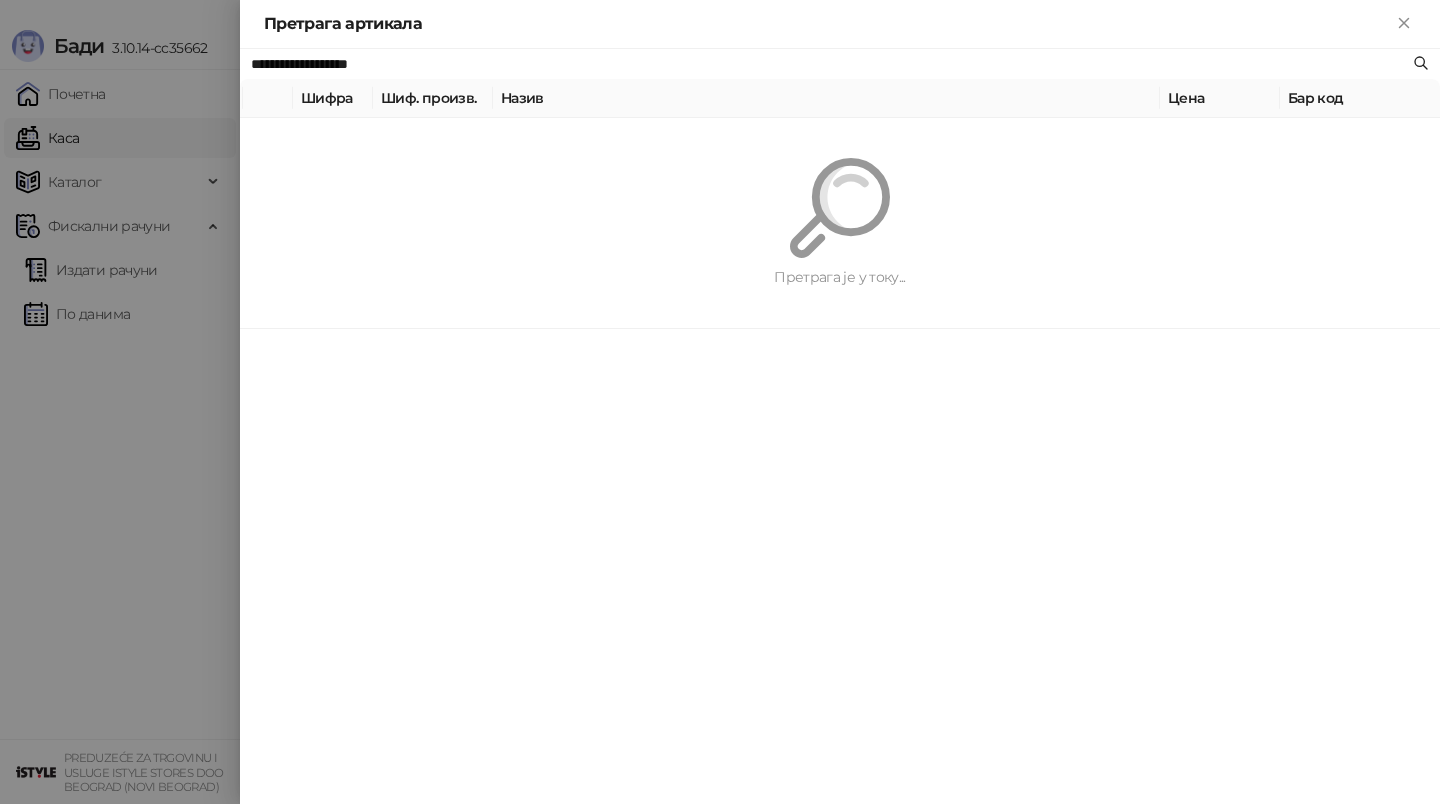 paste on "******" 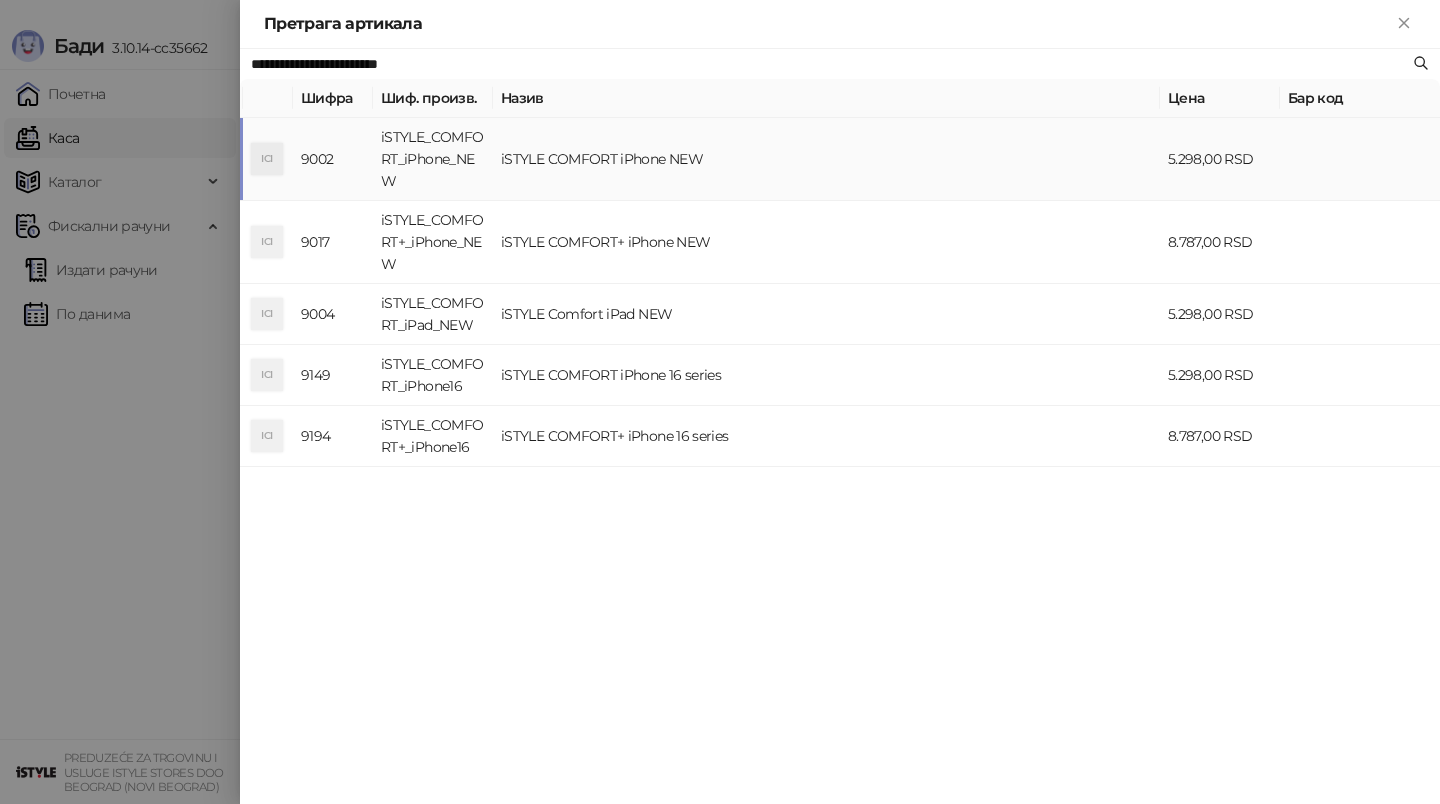 type on "**********" 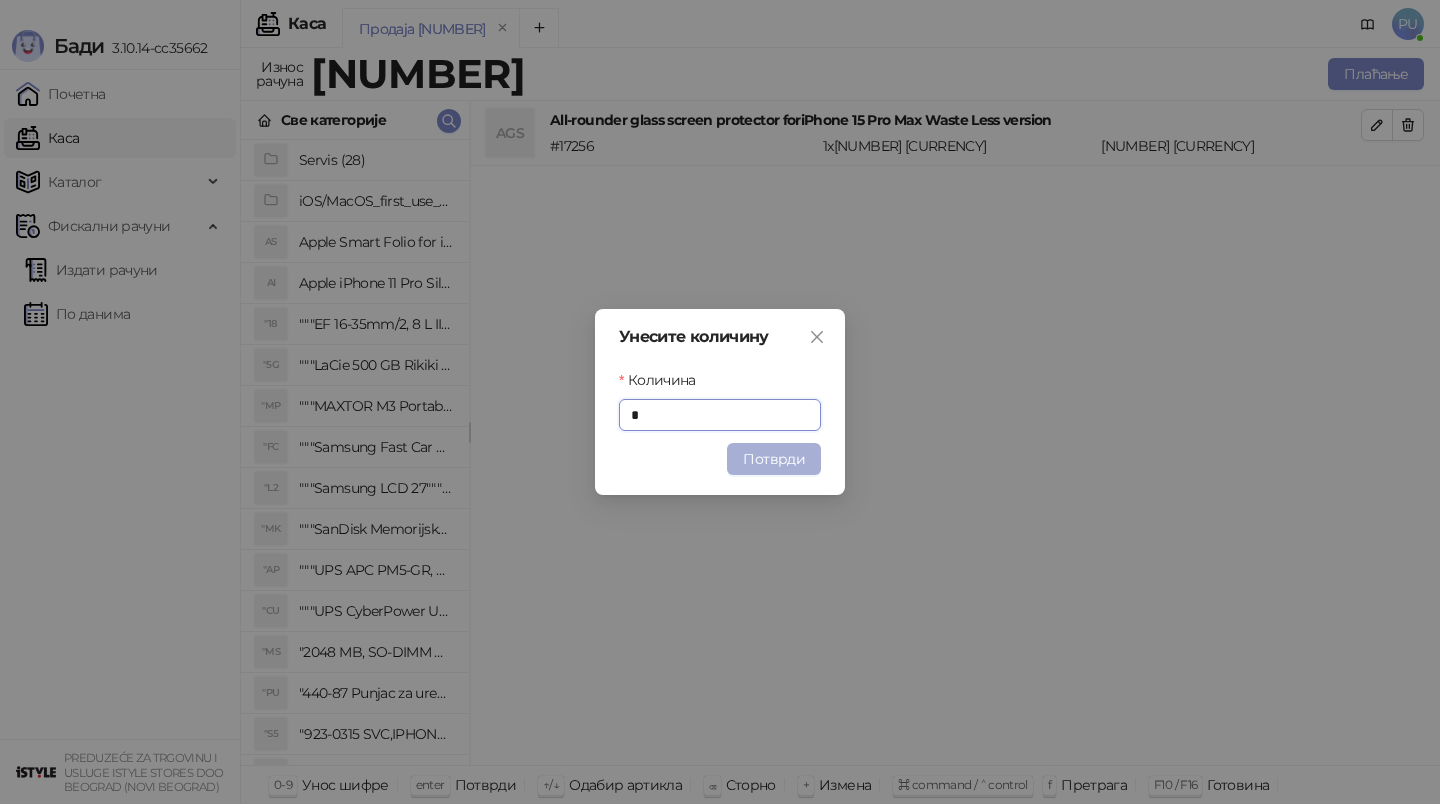 click on "Потврди" at bounding box center [774, 459] 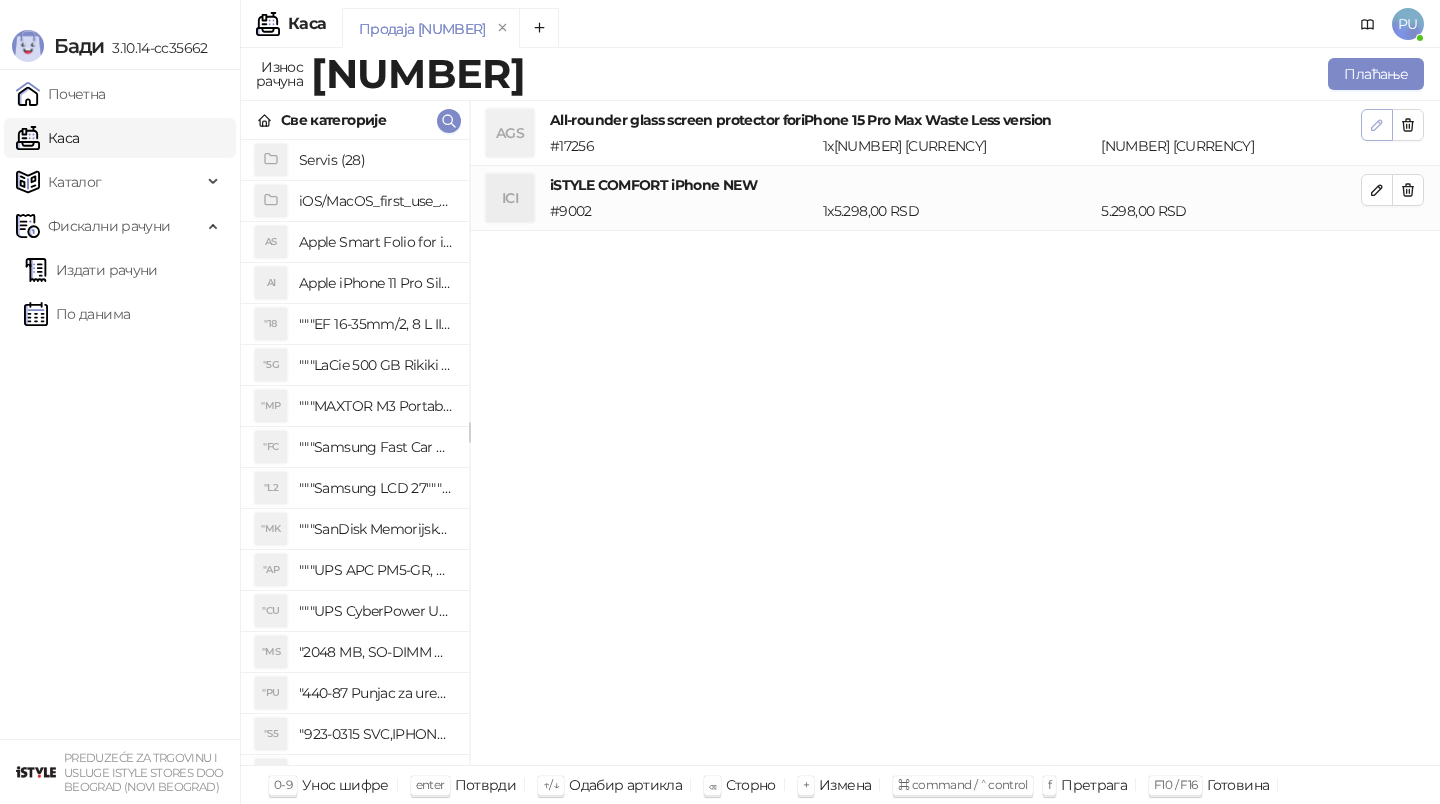 click at bounding box center [1377, 125] 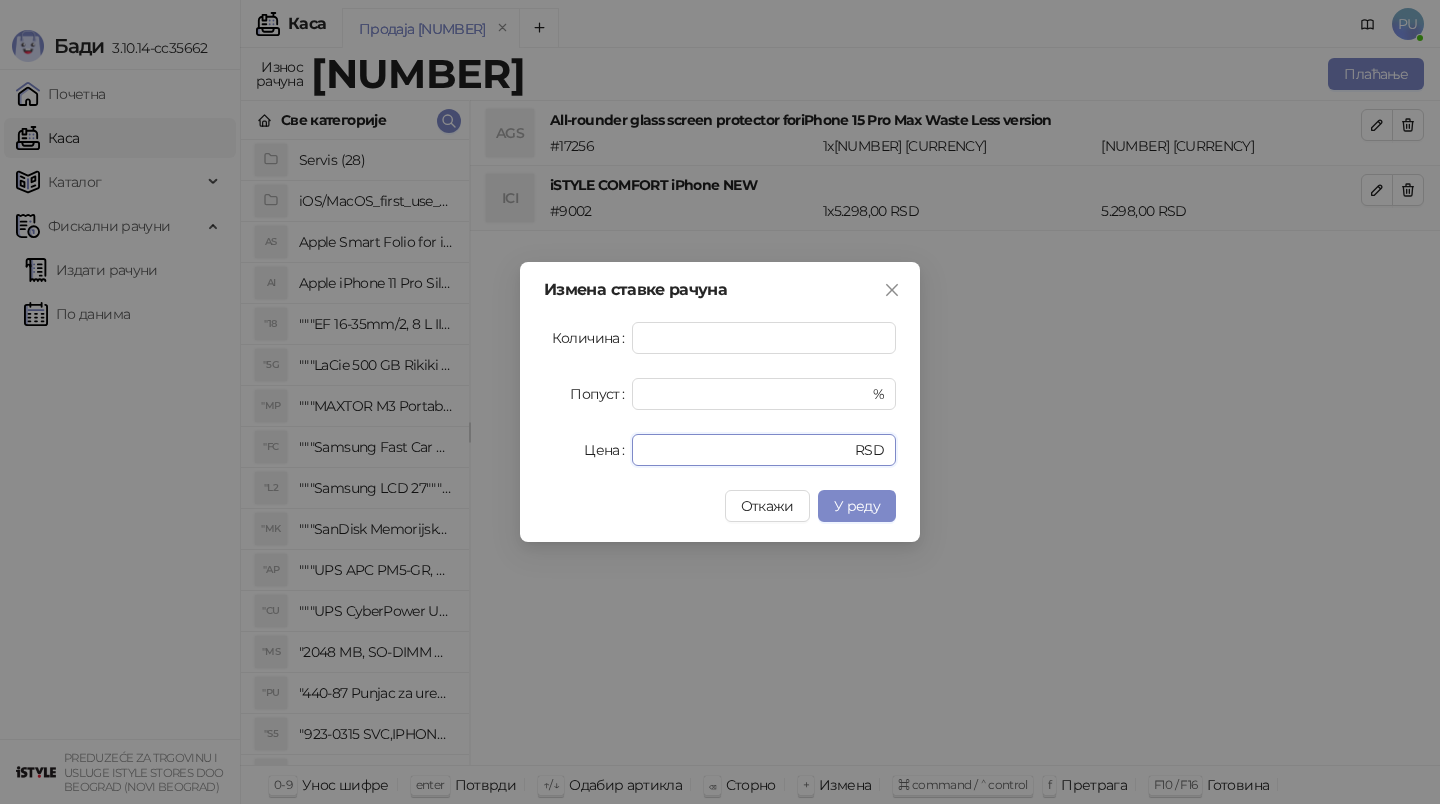drag, startPoint x: 696, startPoint y: 459, endPoint x: 517, endPoint y: 459, distance: 179 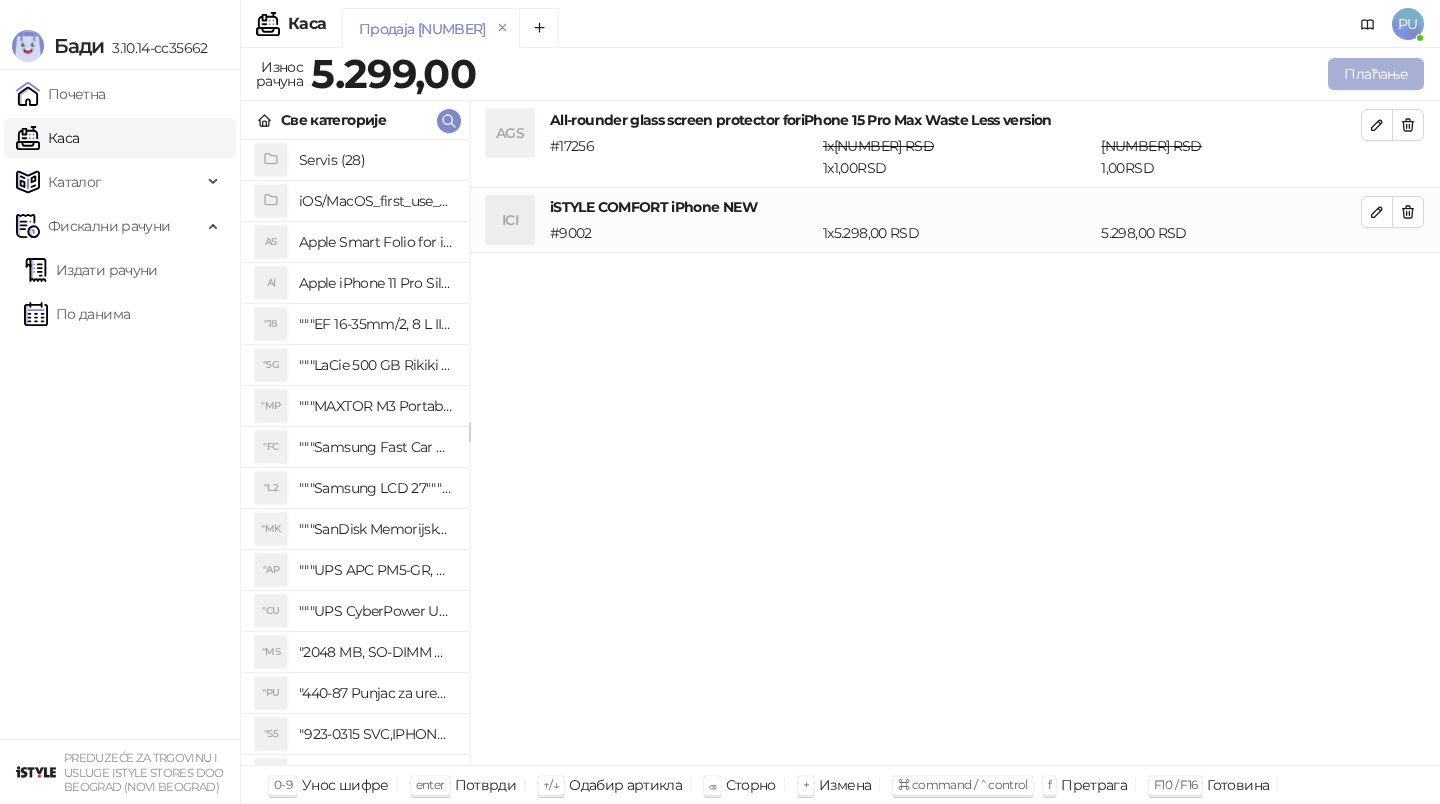 click on "Плаћање" at bounding box center [1376, 74] 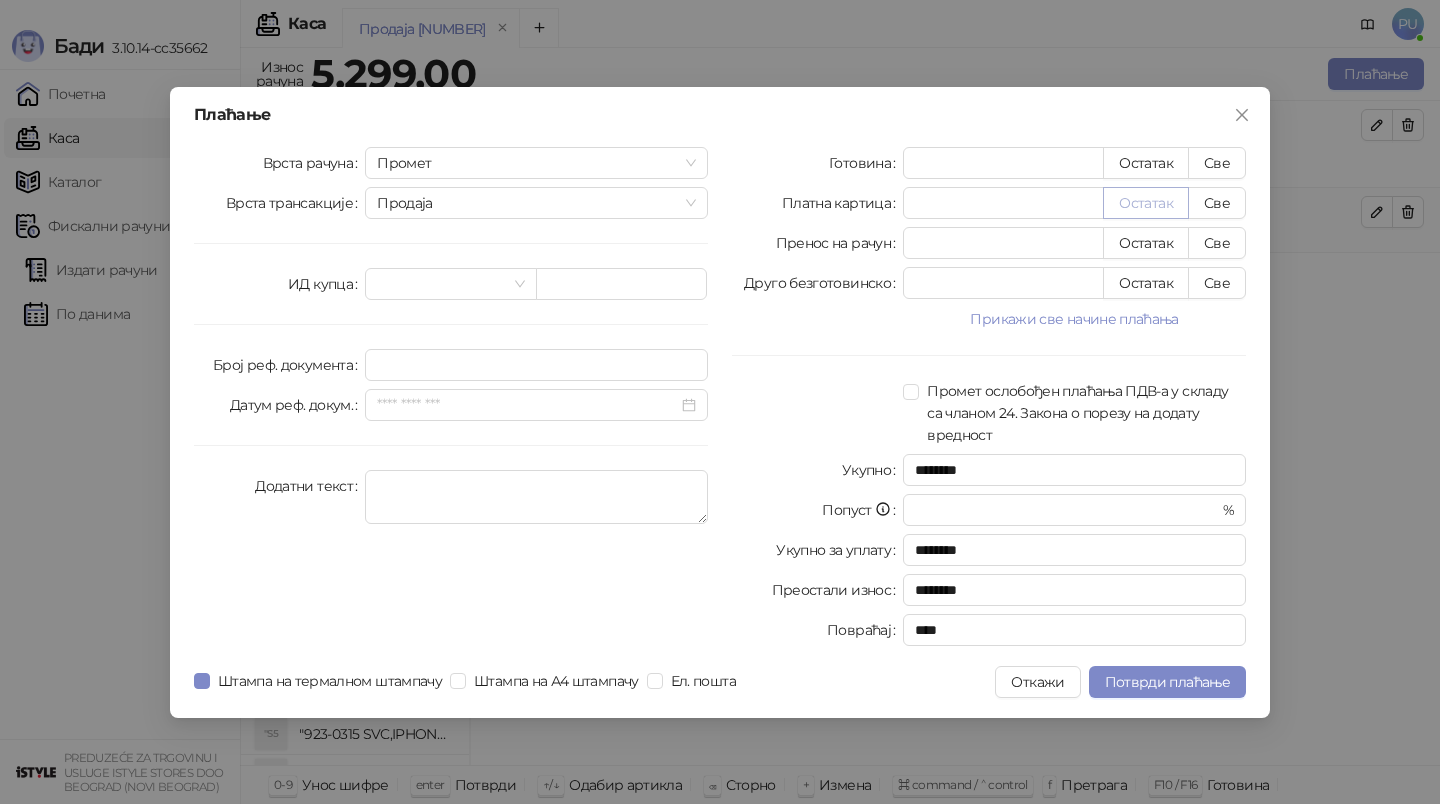 click on "Остатак" at bounding box center [1146, 203] 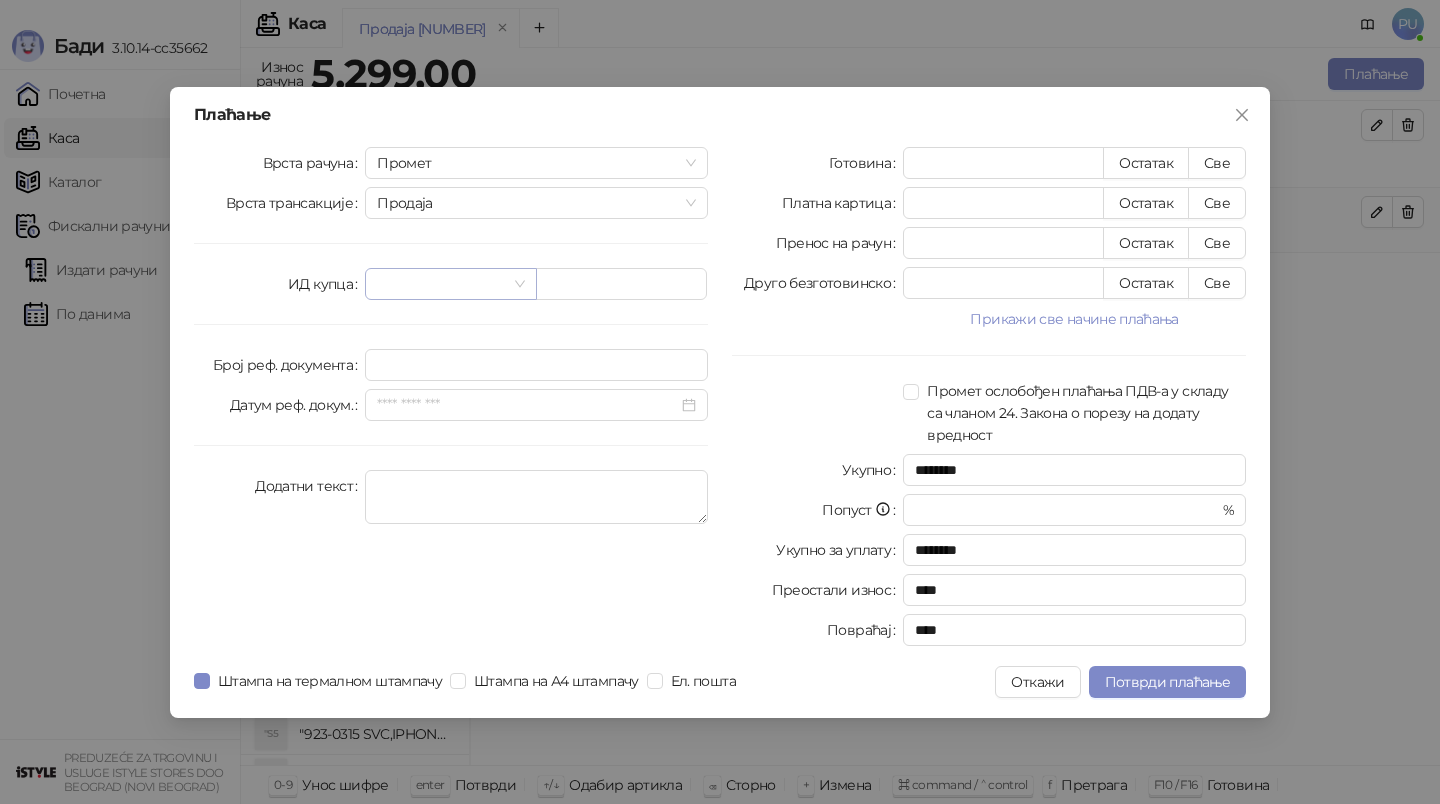 click at bounding box center (441, 284) 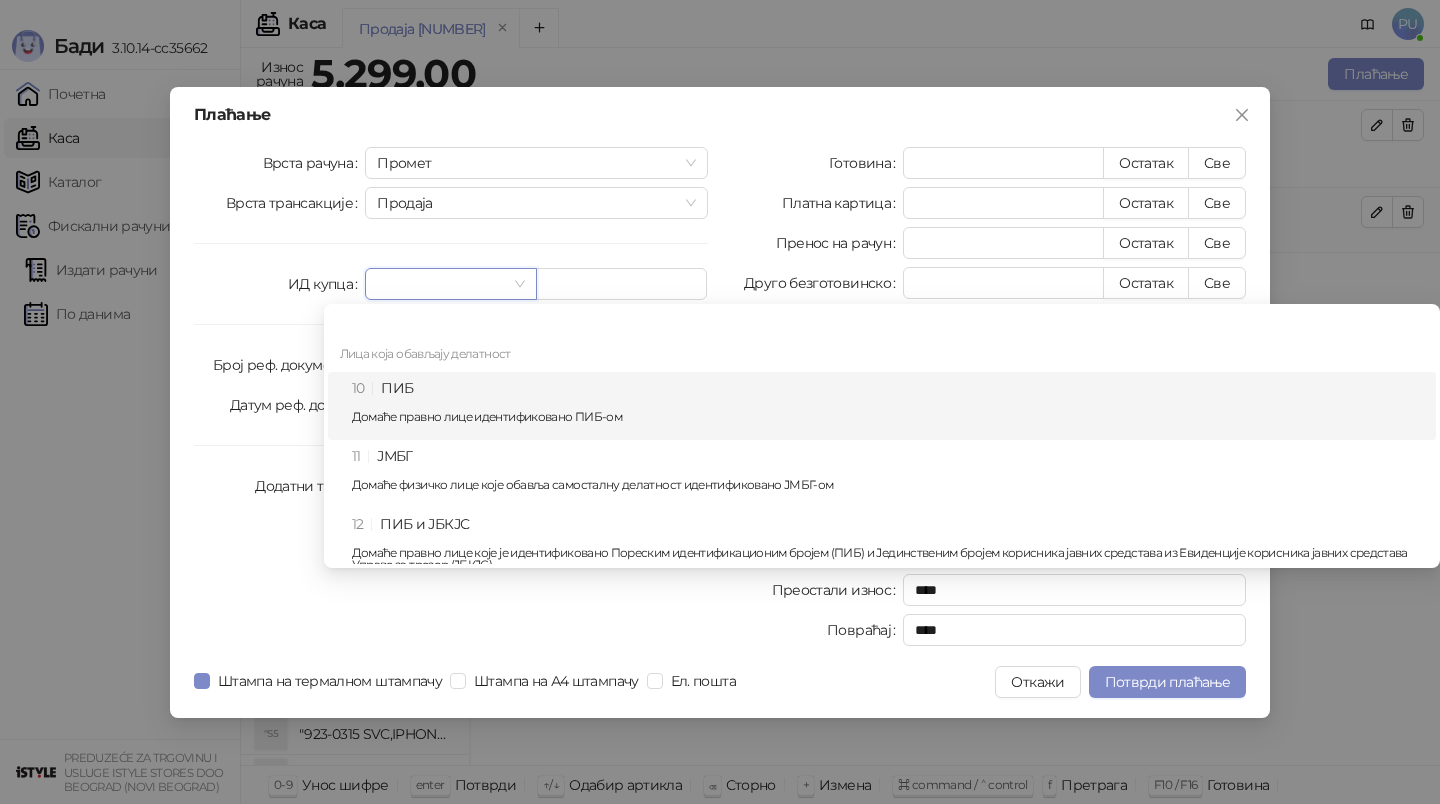 click on "10 ПИБ Домаће правно лице идентификовано ПИБ-ом" at bounding box center (888, 406) 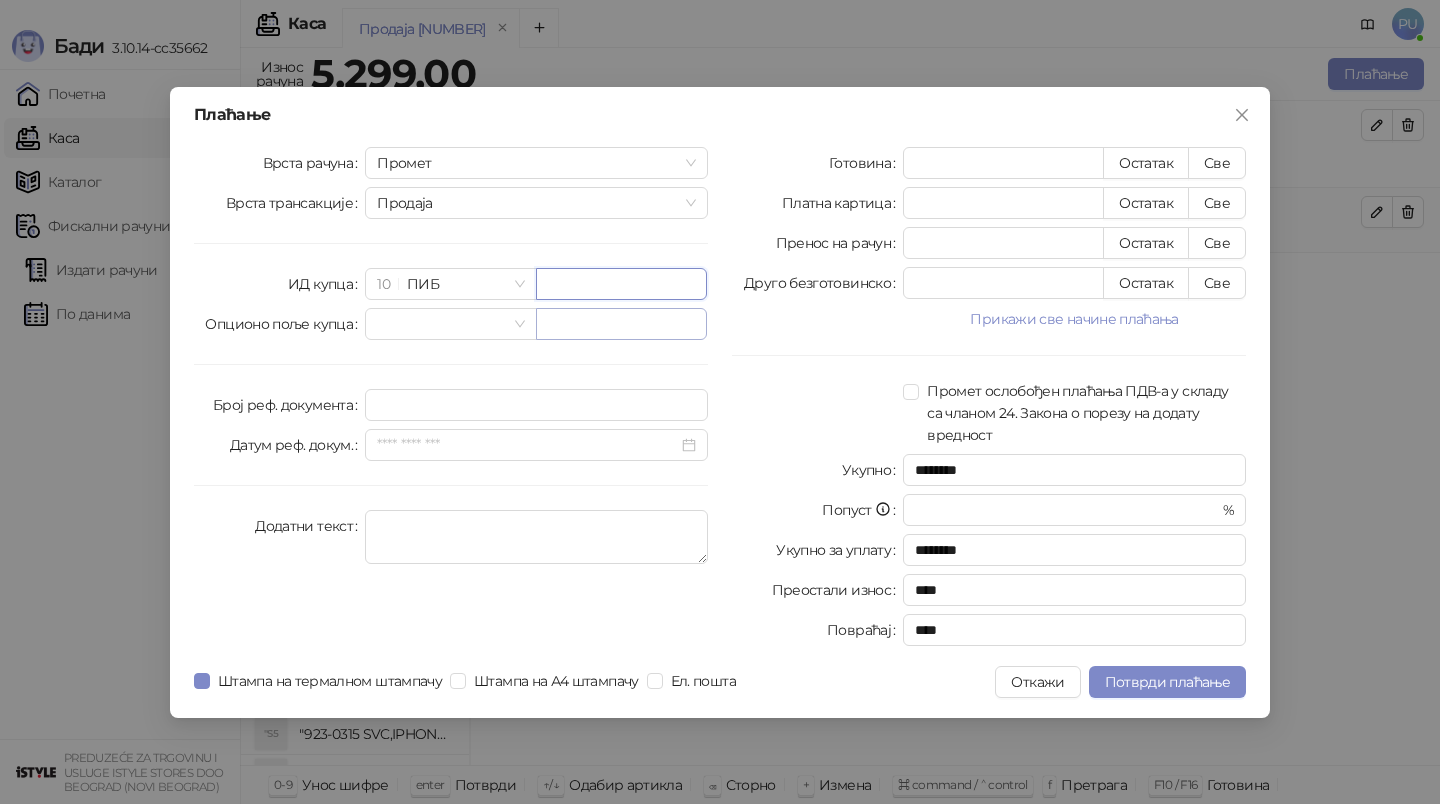 paste on "*********" 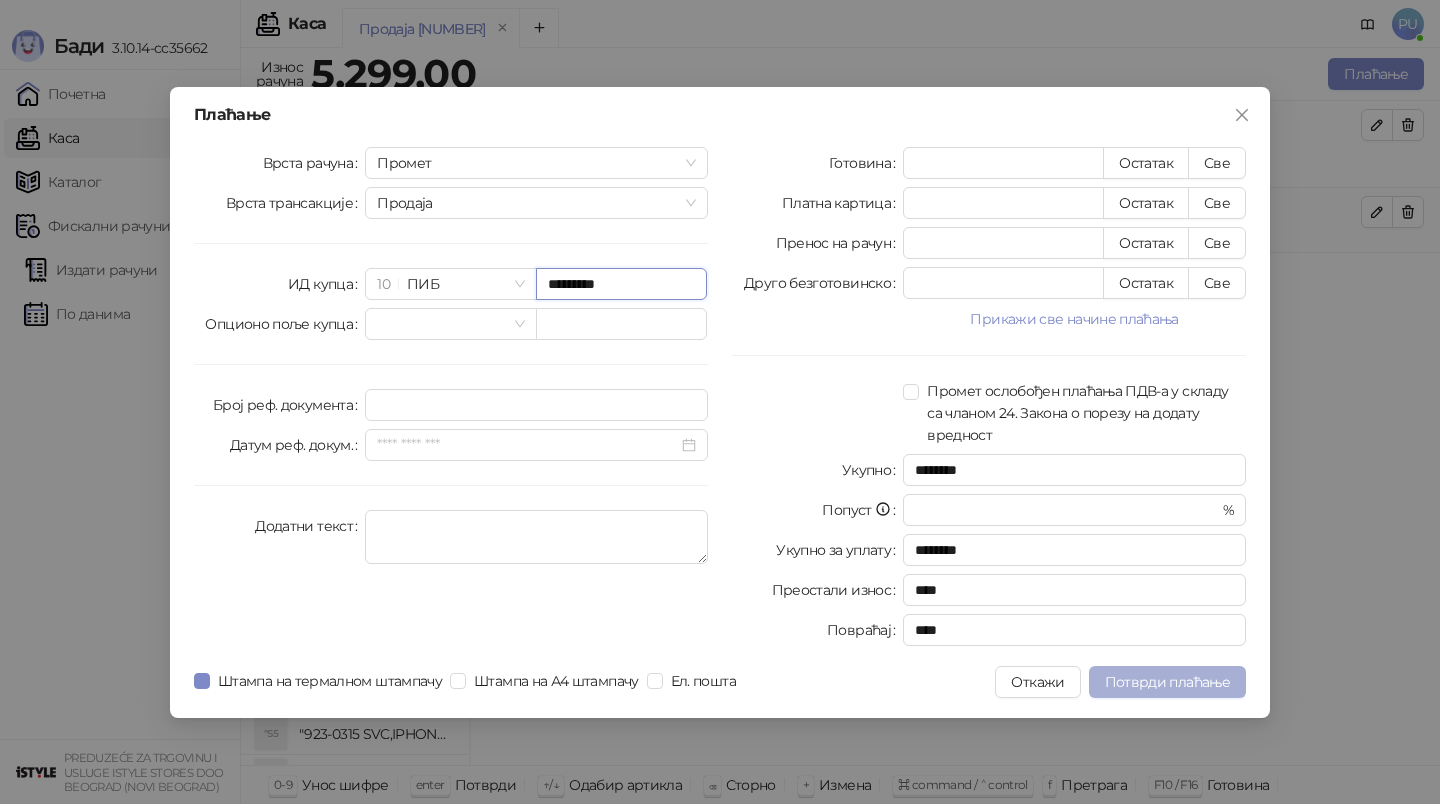 type on "*********" 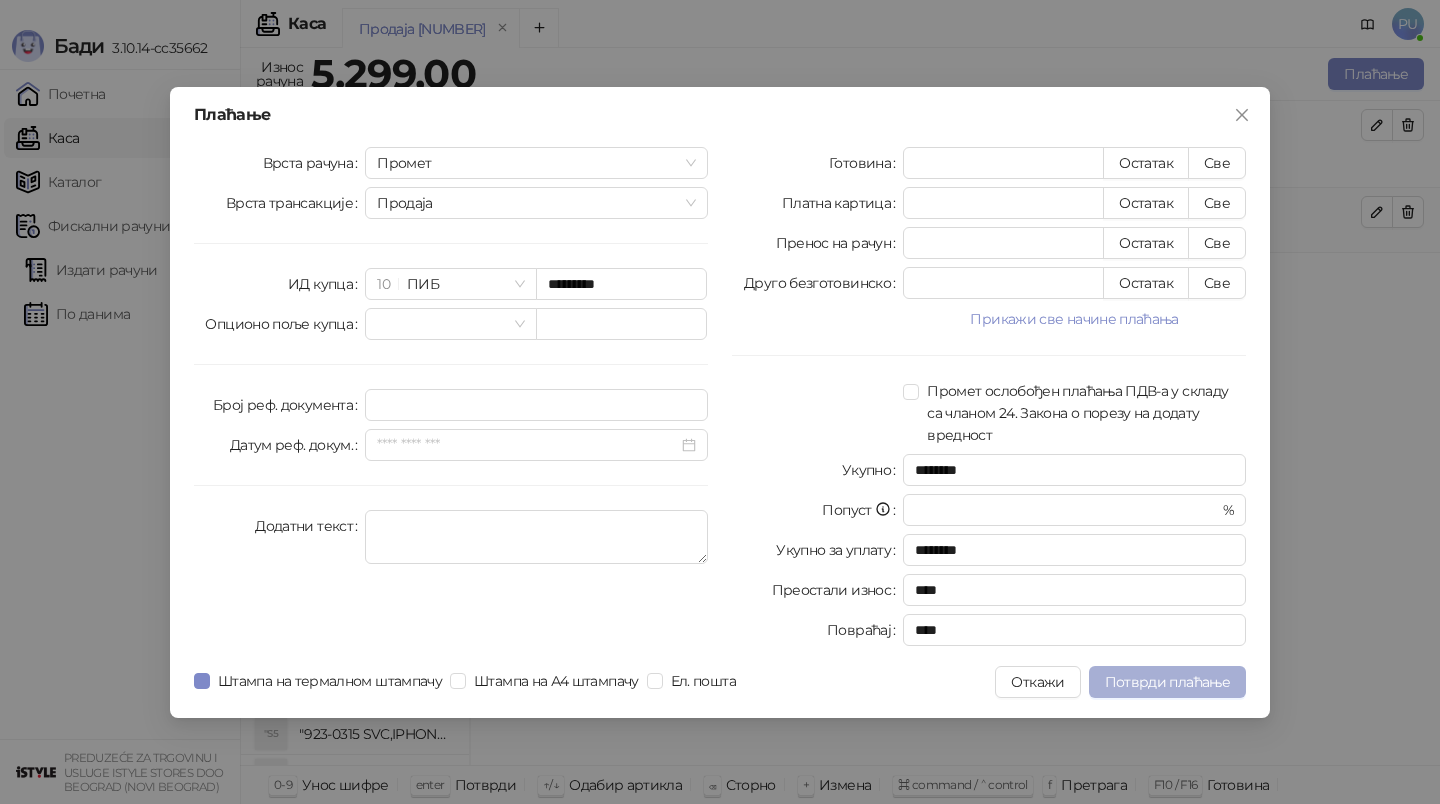 click on "Потврди плаћање" at bounding box center [1167, 682] 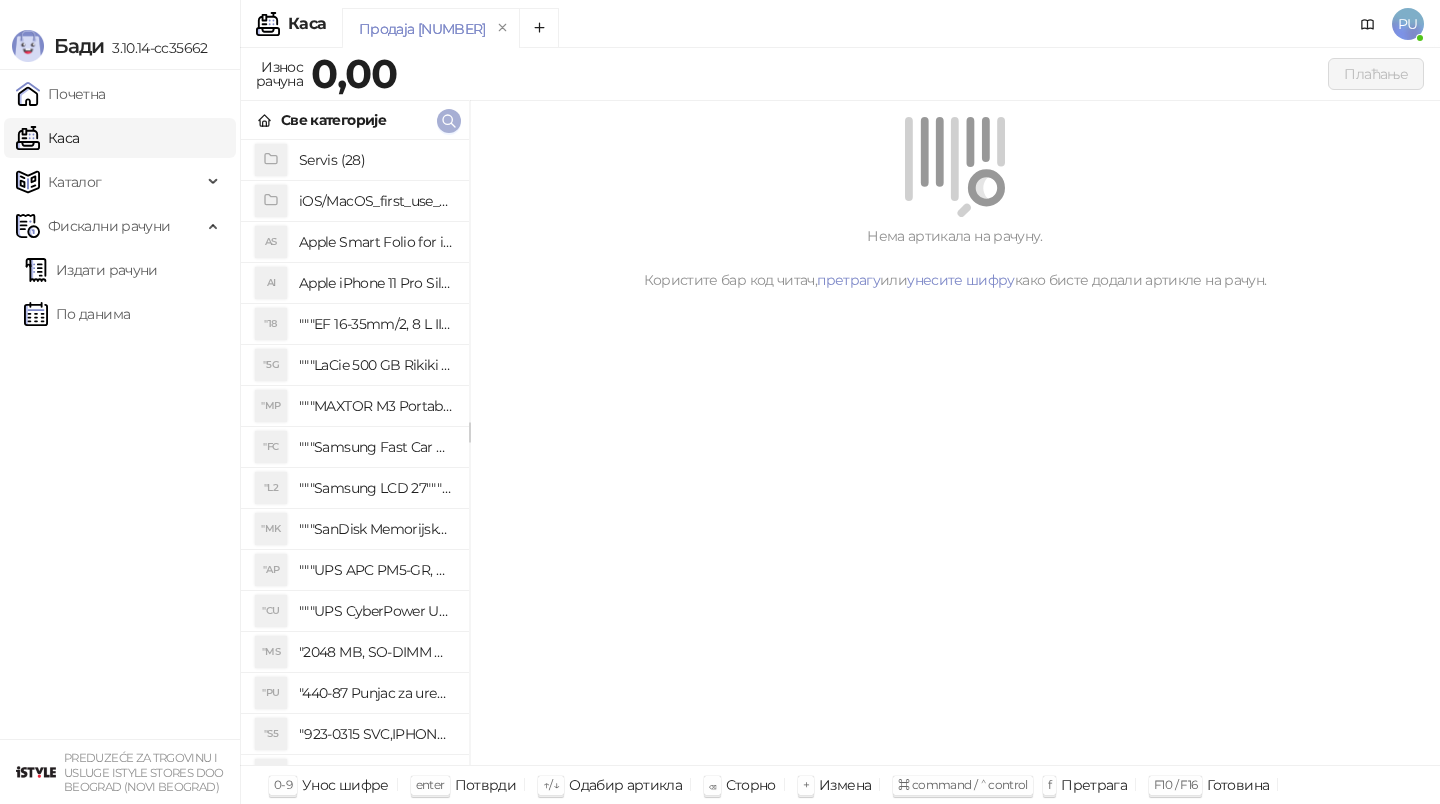 click at bounding box center (449, 121) 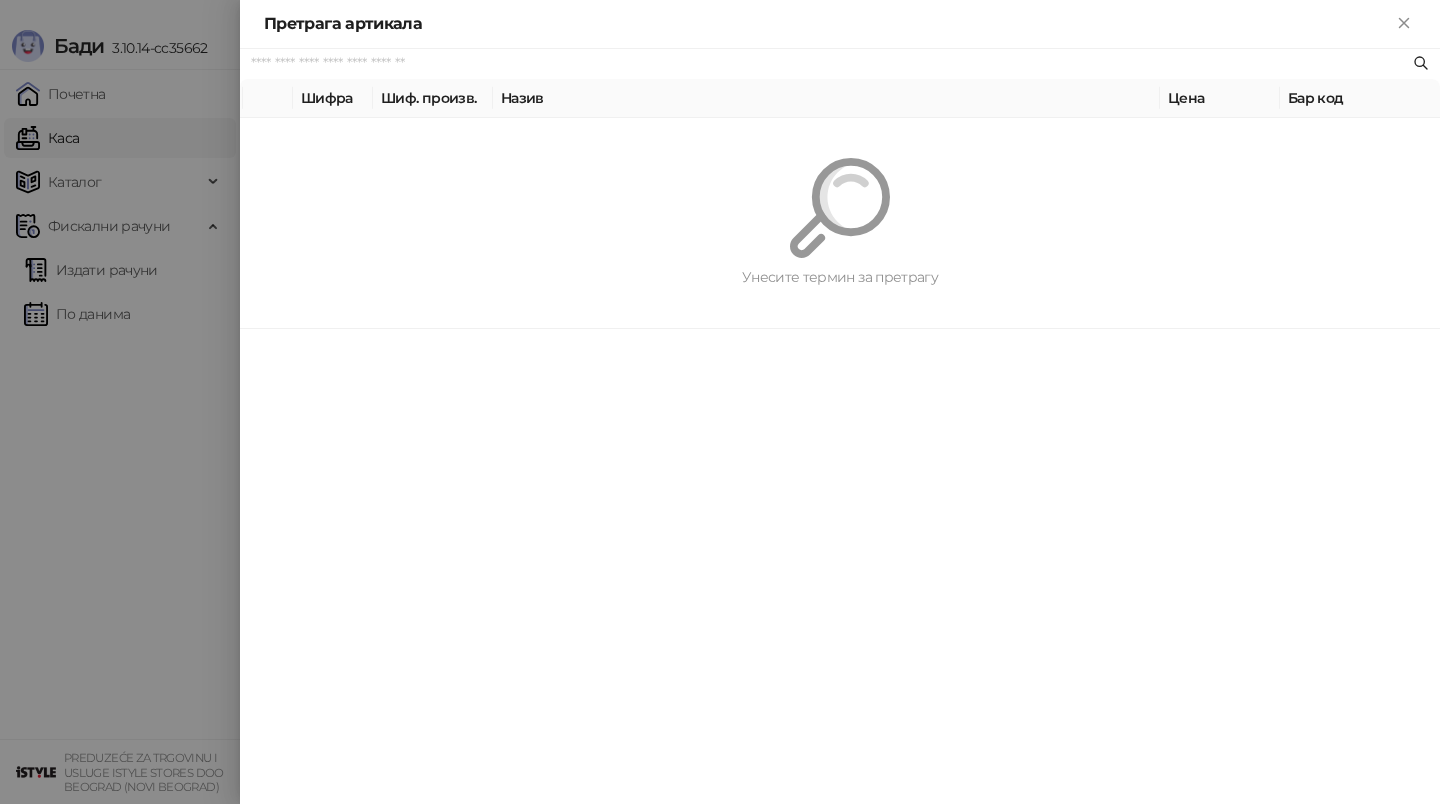 paste on "*********" 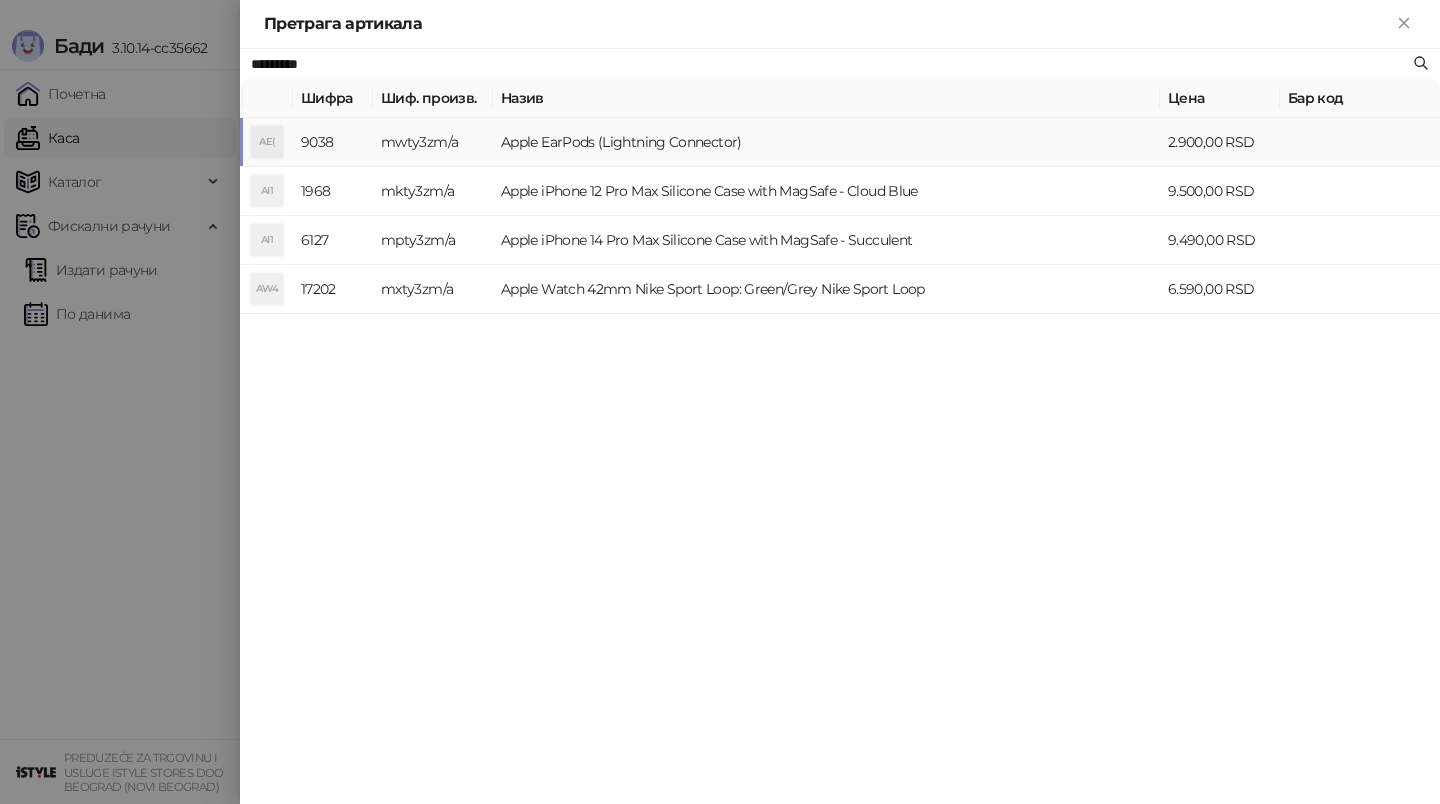 type on "*********" 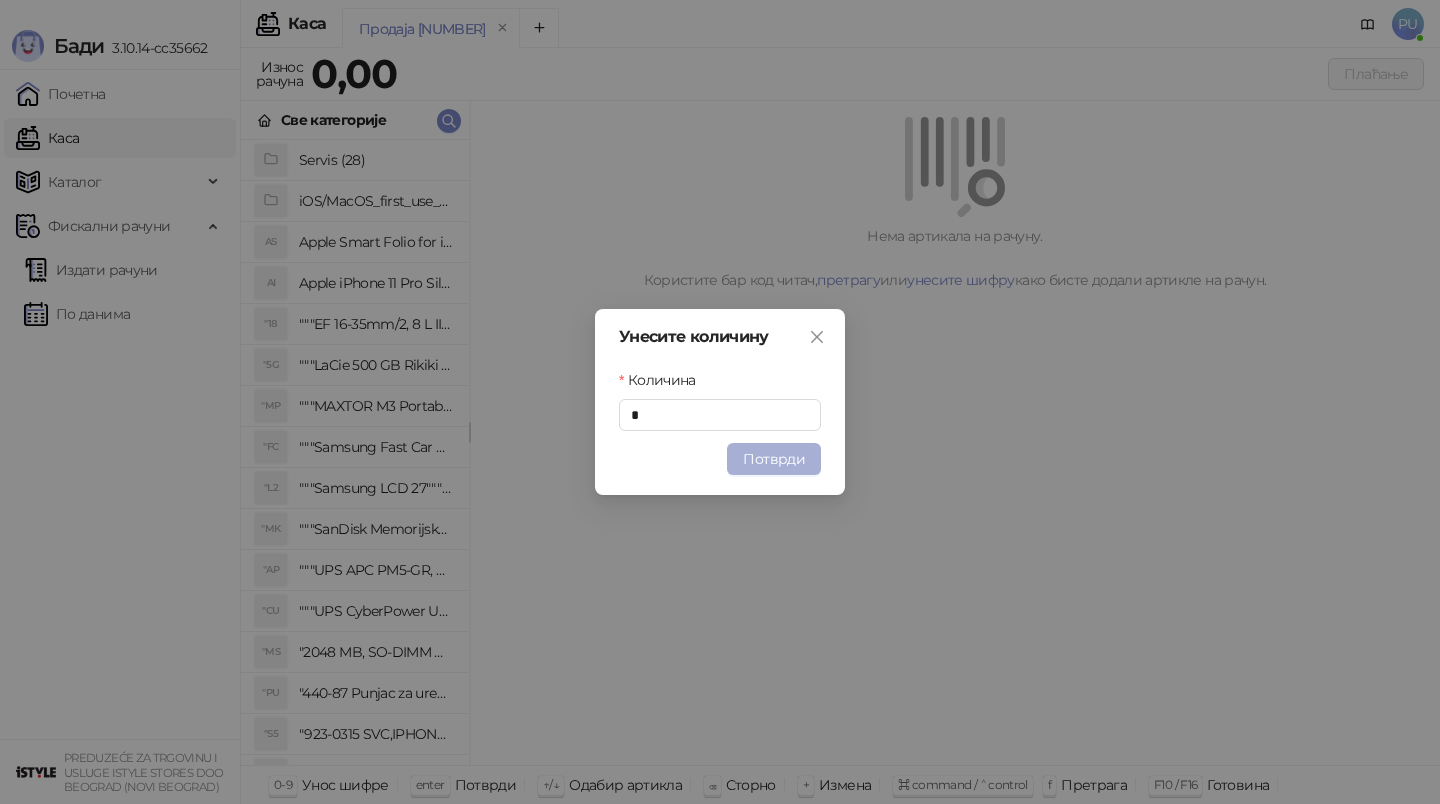 click on "Потврди" at bounding box center (774, 459) 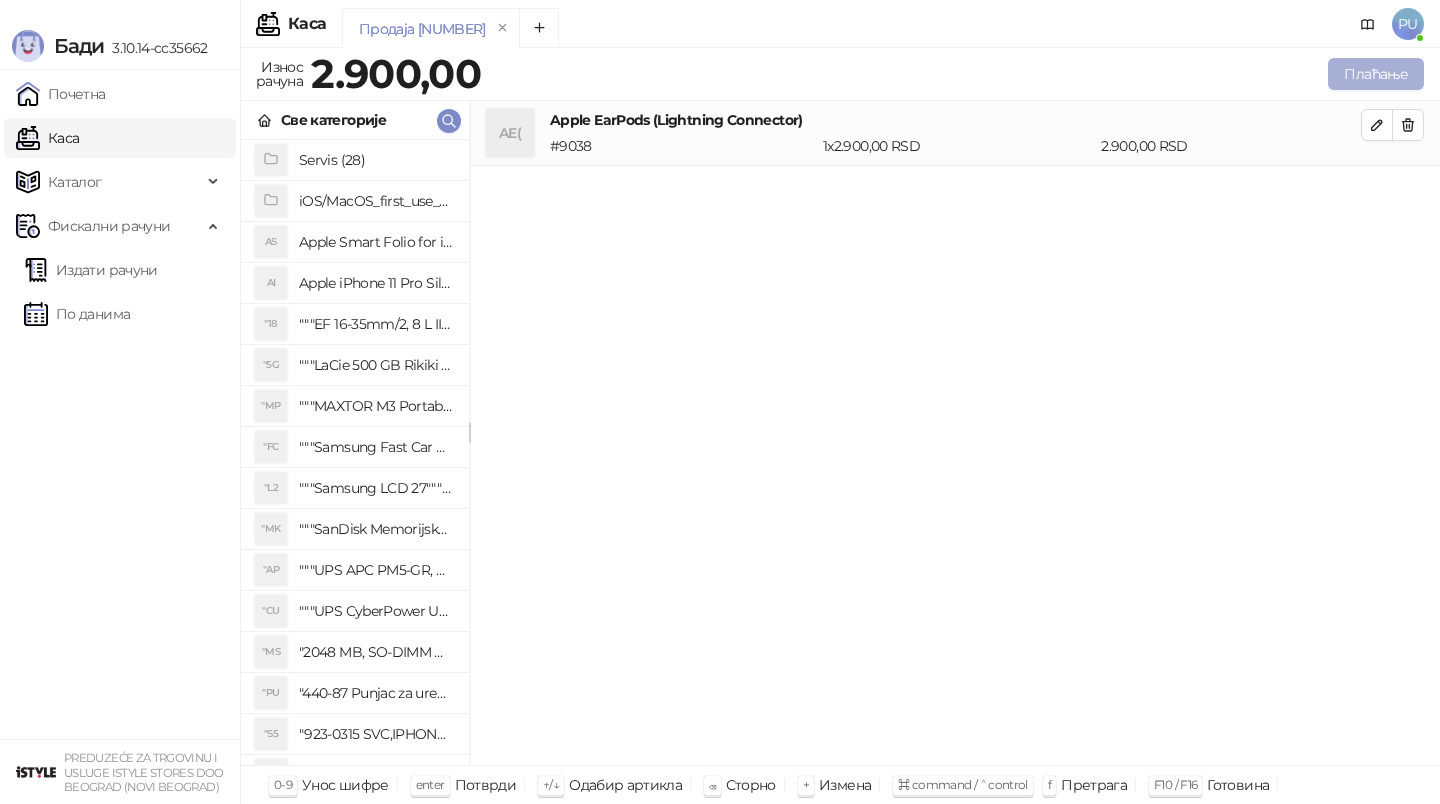 click on "Плаћање" at bounding box center (1376, 74) 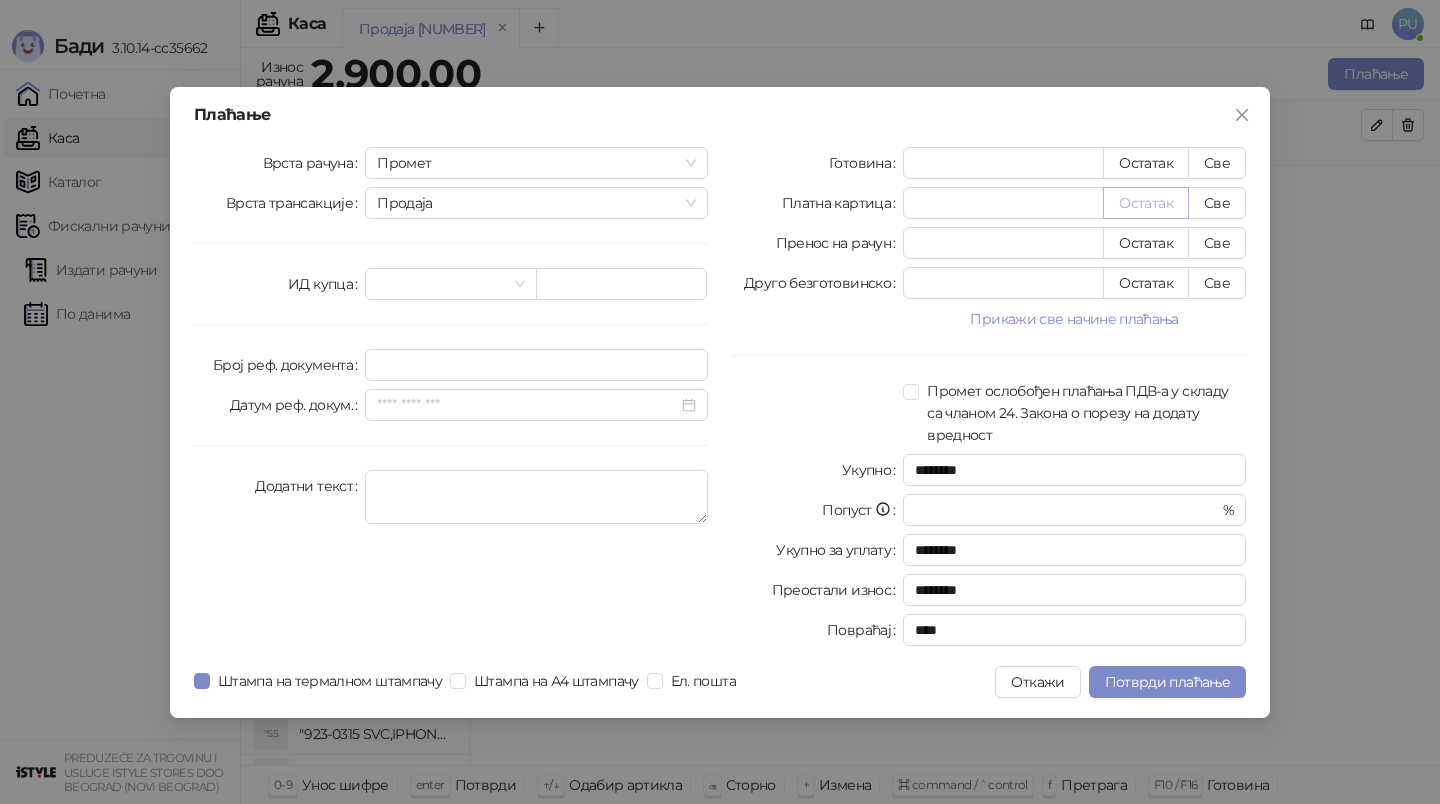 click on "Остатак" at bounding box center (1146, 203) 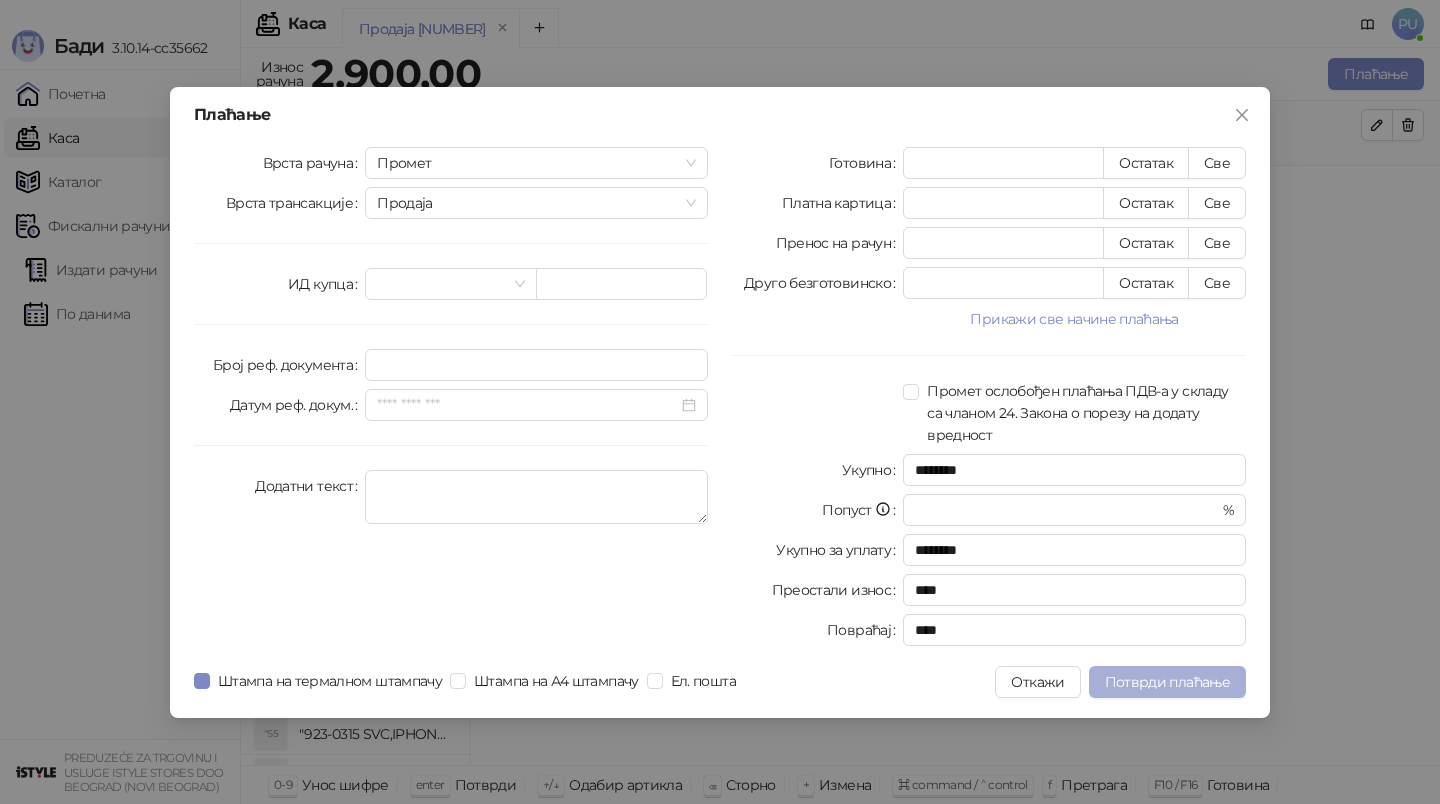 click on "Потврди плаћање" at bounding box center [1167, 682] 